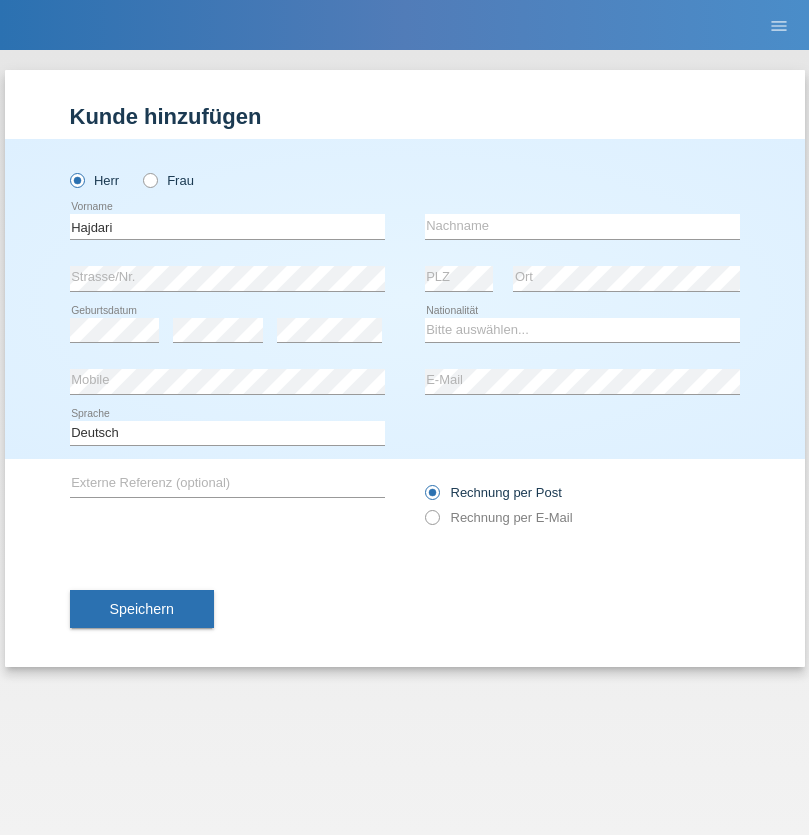 scroll, scrollTop: 0, scrollLeft: 0, axis: both 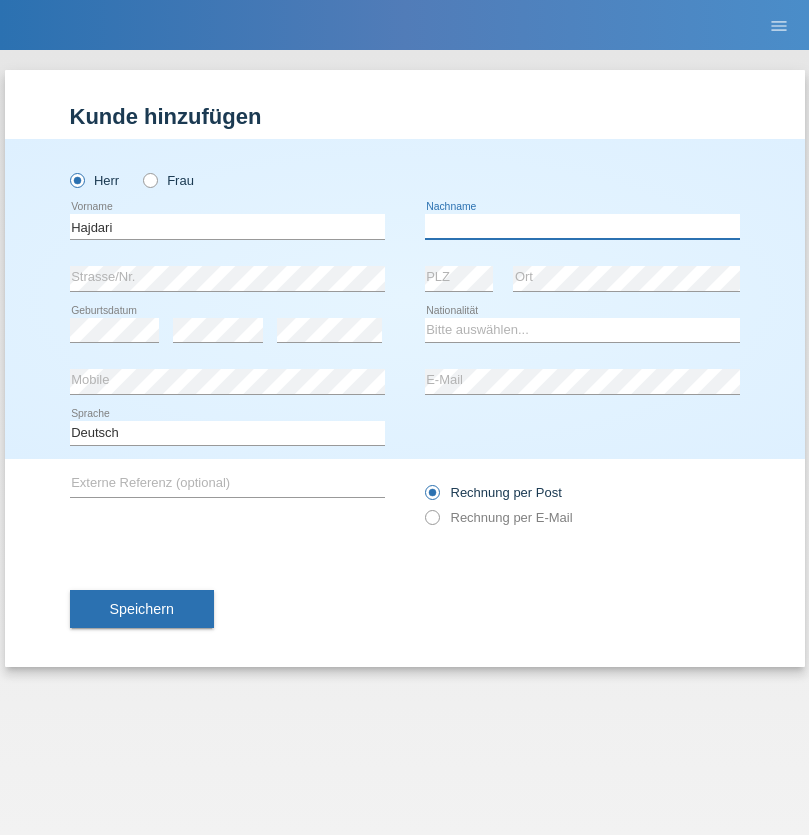 click at bounding box center [582, 226] 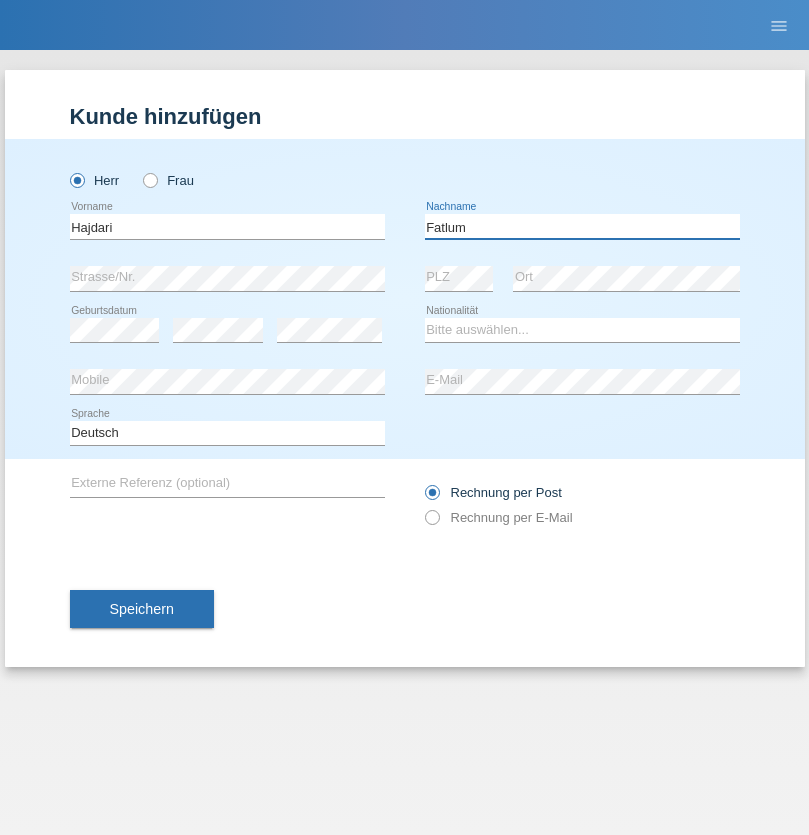 type on "Fatlum" 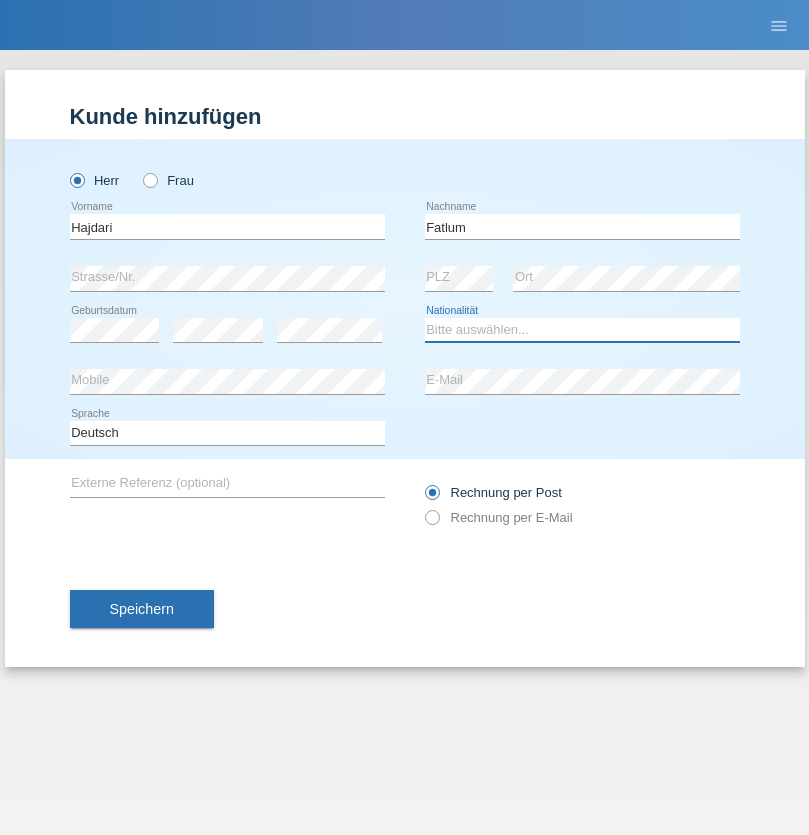 select on "XK" 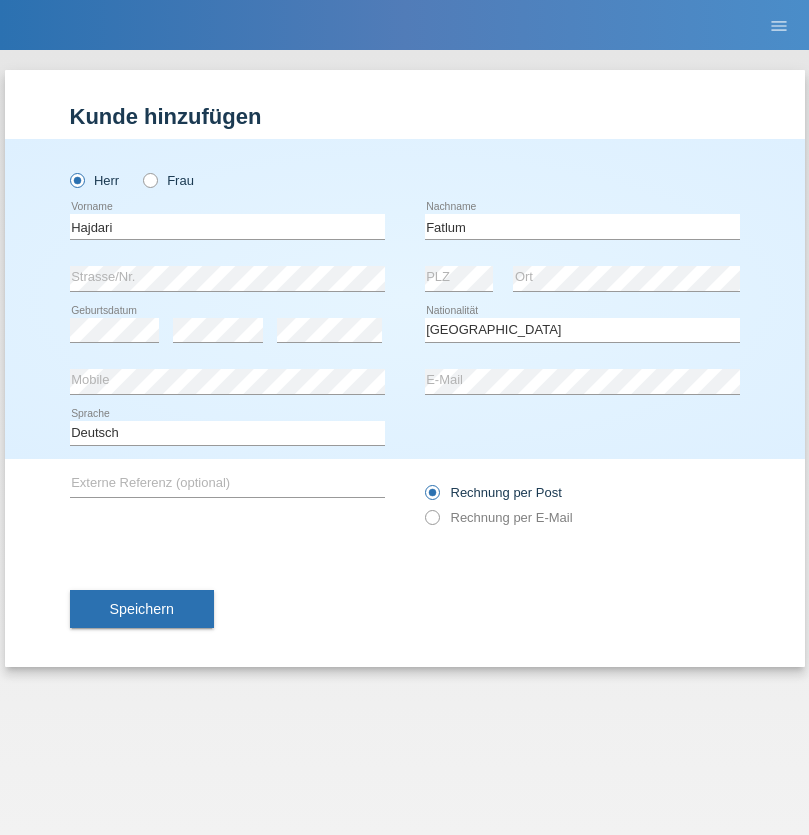 select on "C" 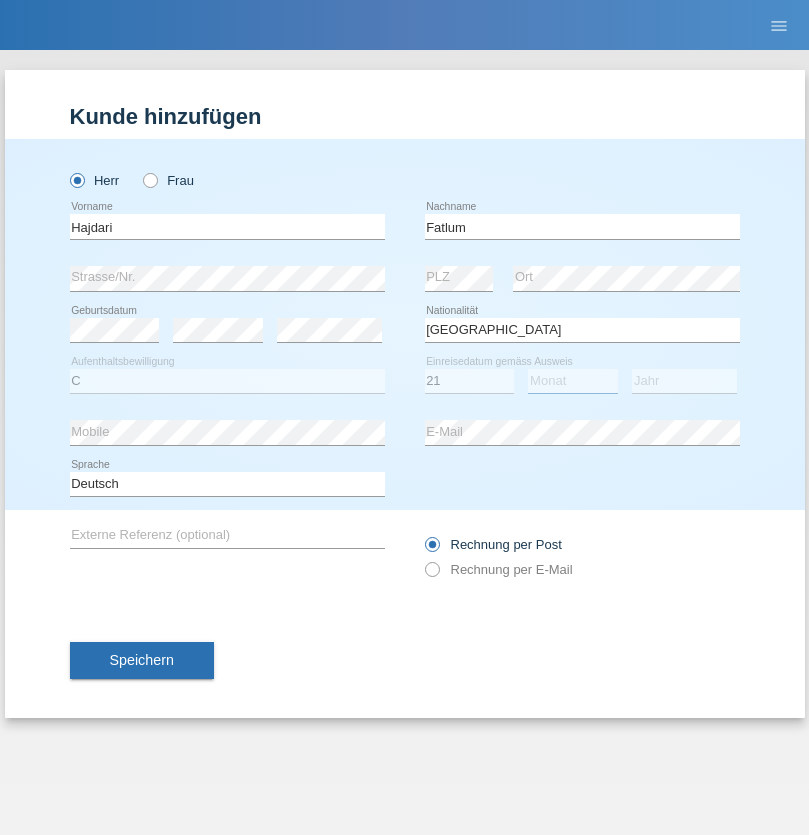 select on "09" 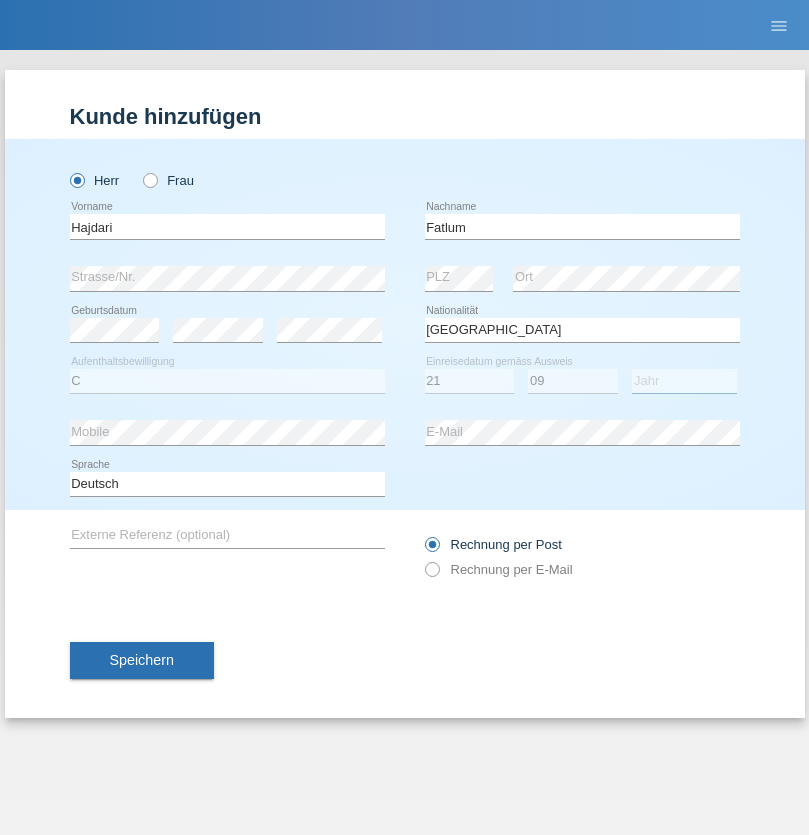 select on "2005" 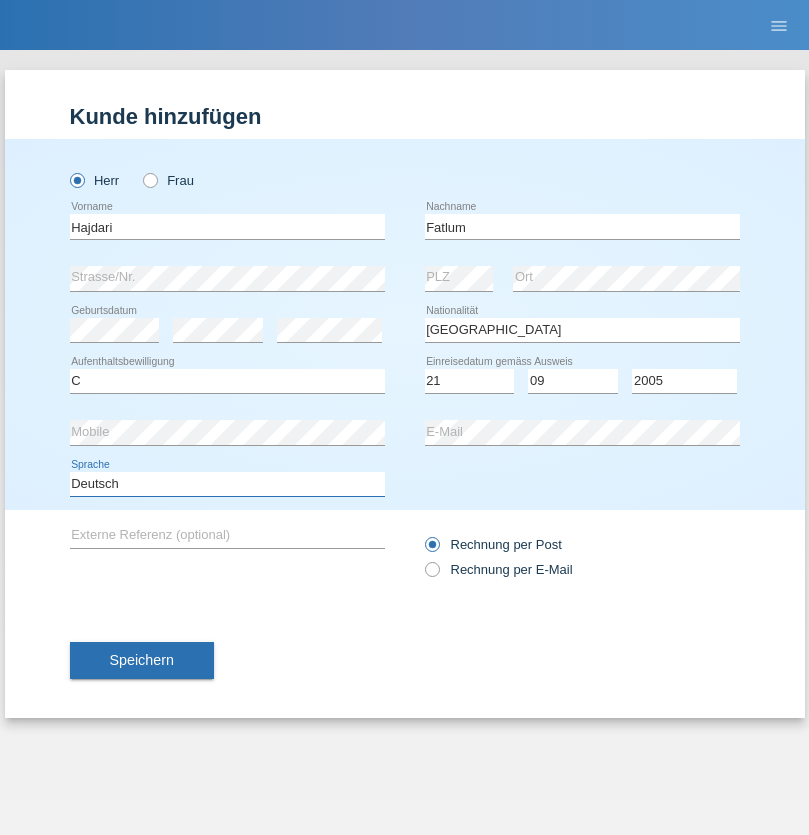 select on "en" 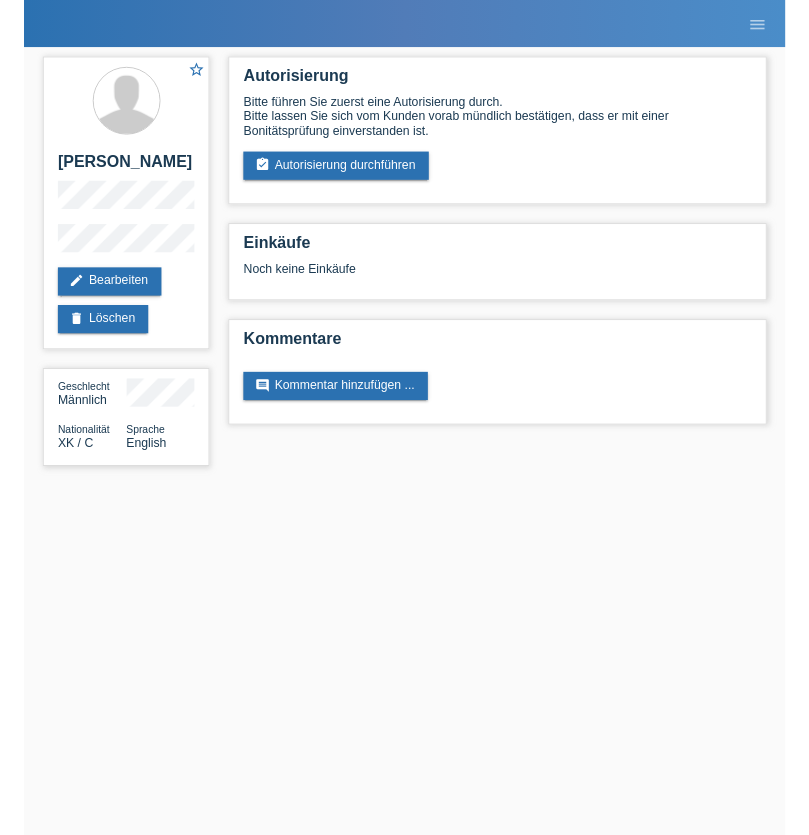 scroll, scrollTop: 0, scrollLeft: 0, axis: both 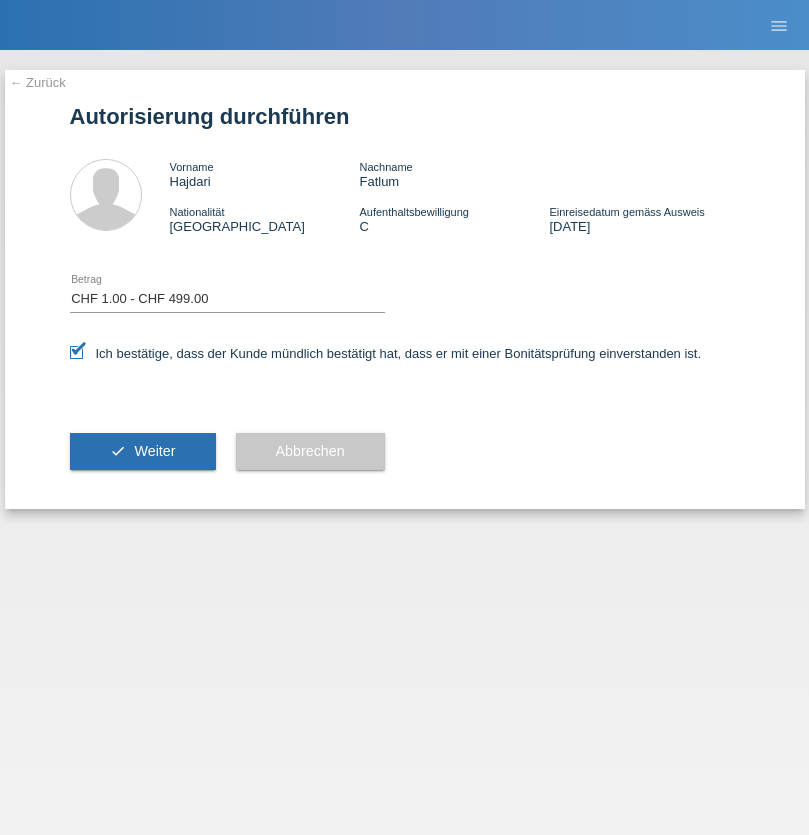 select on "1" 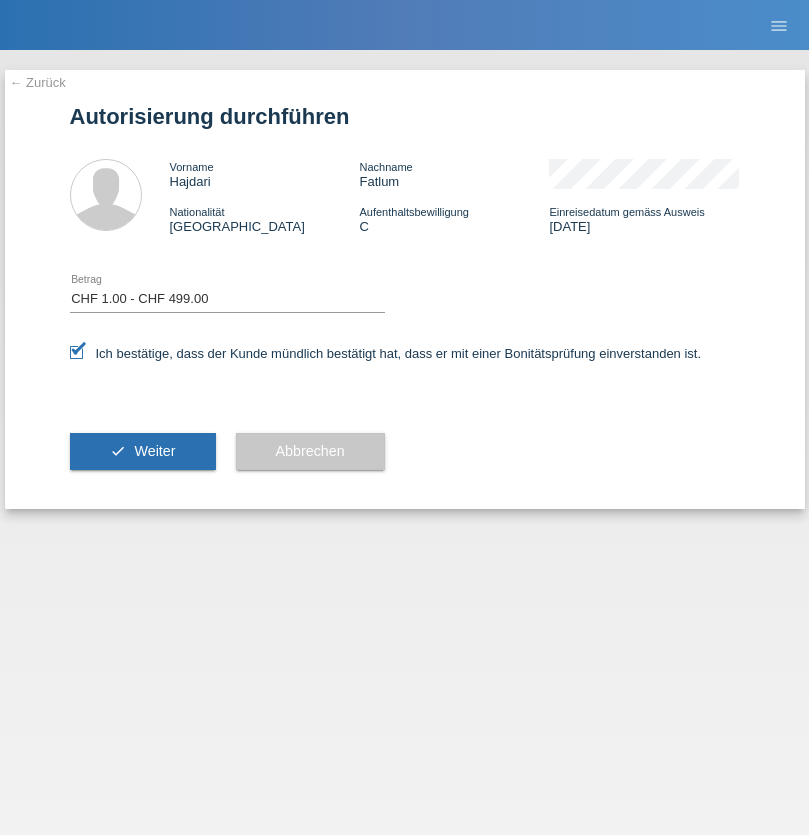 scroll, scrollTop: 0, scrollLeft: 0, axis: both 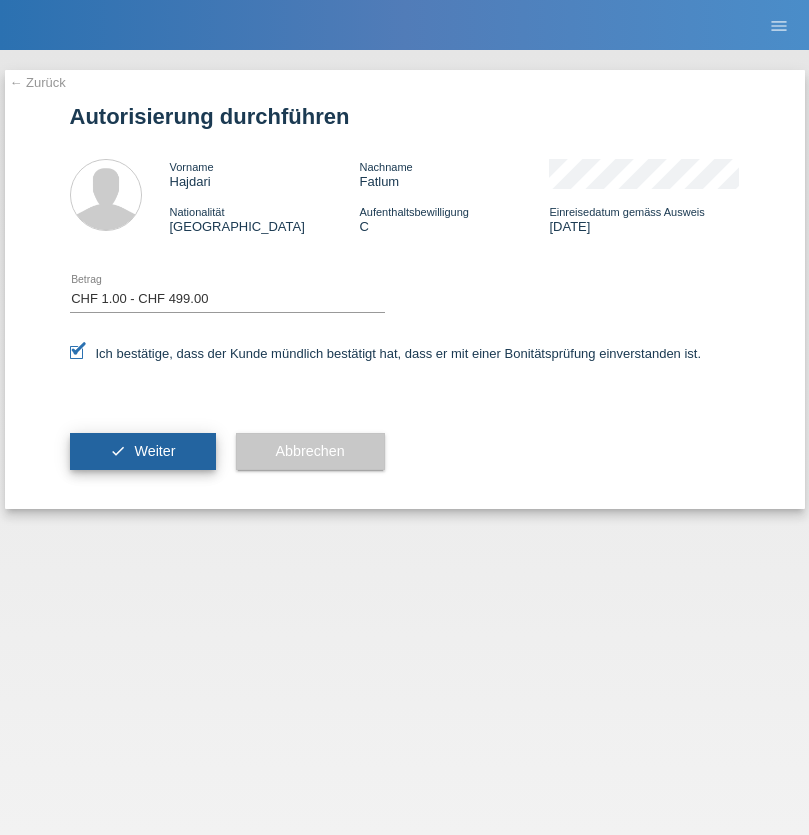 click on "Weiter" at bounding box center (154, 451) 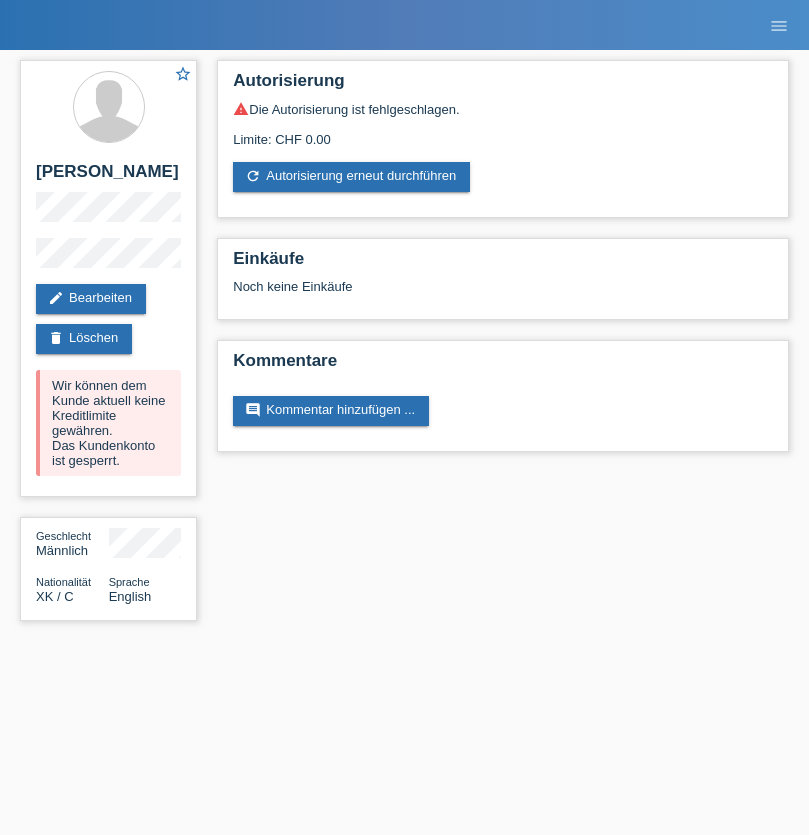 scroll, scrollTop: 0, scrollLeft: 0, axis: both 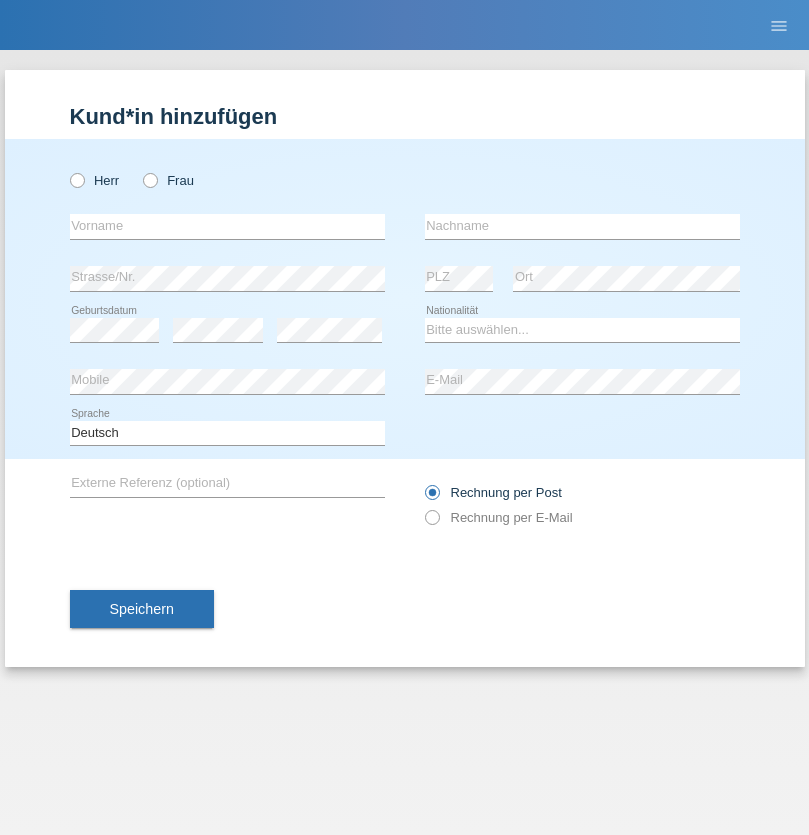 radio on "true" 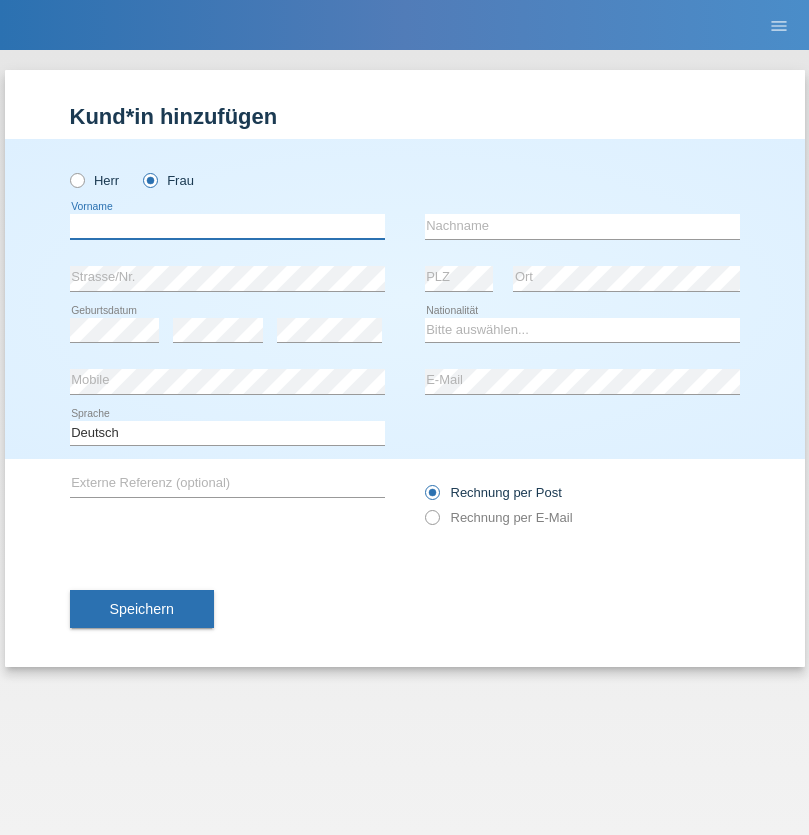 click at bounding box center (227, 226) 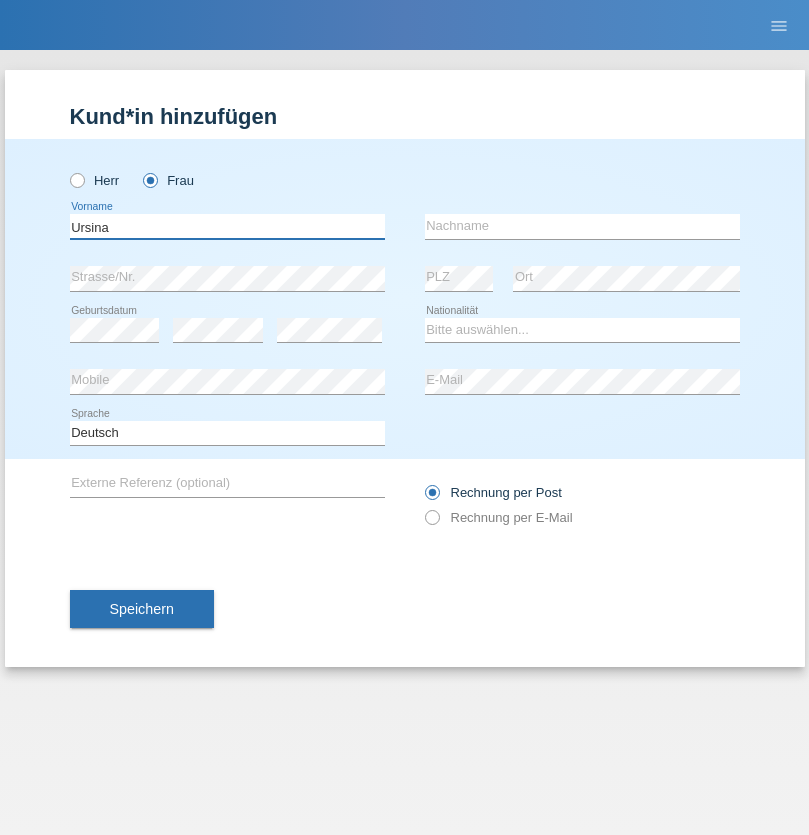 type on "Ursina" 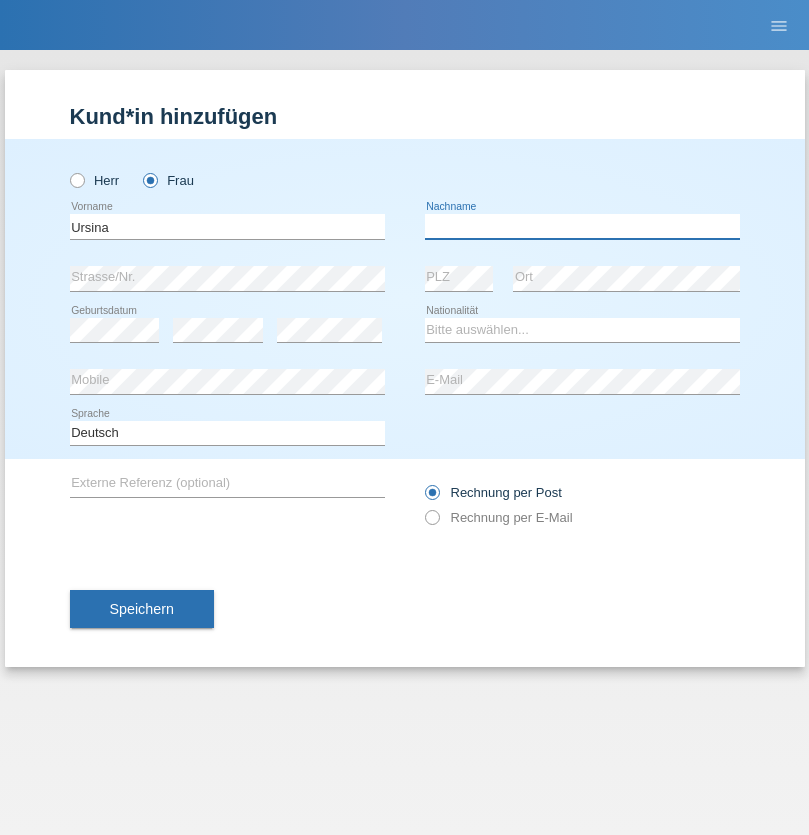 click at bounding box center [582, 226] 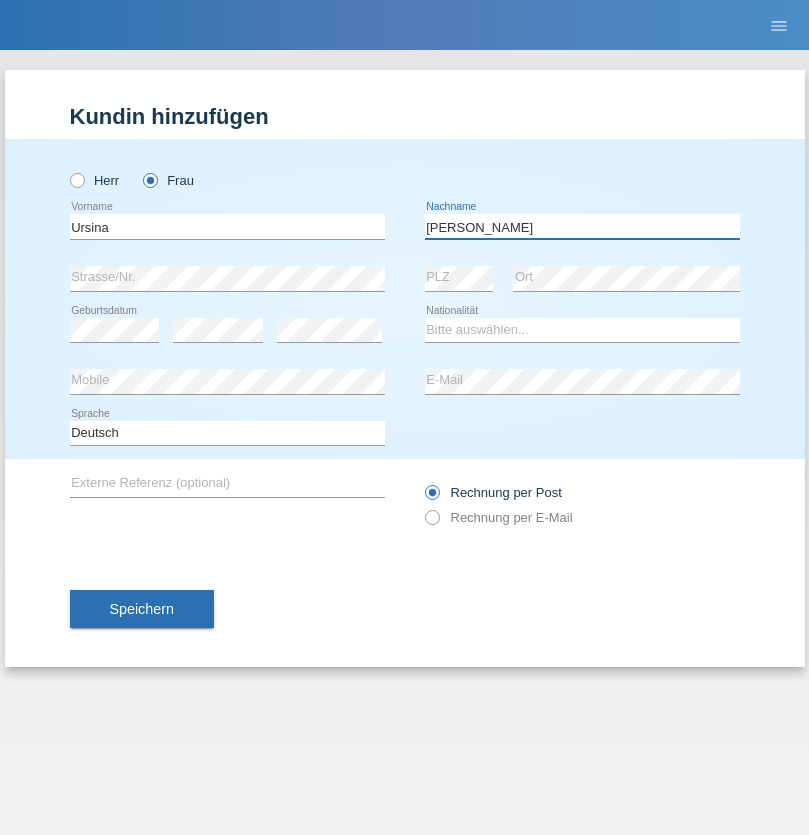 type on "Schnell" 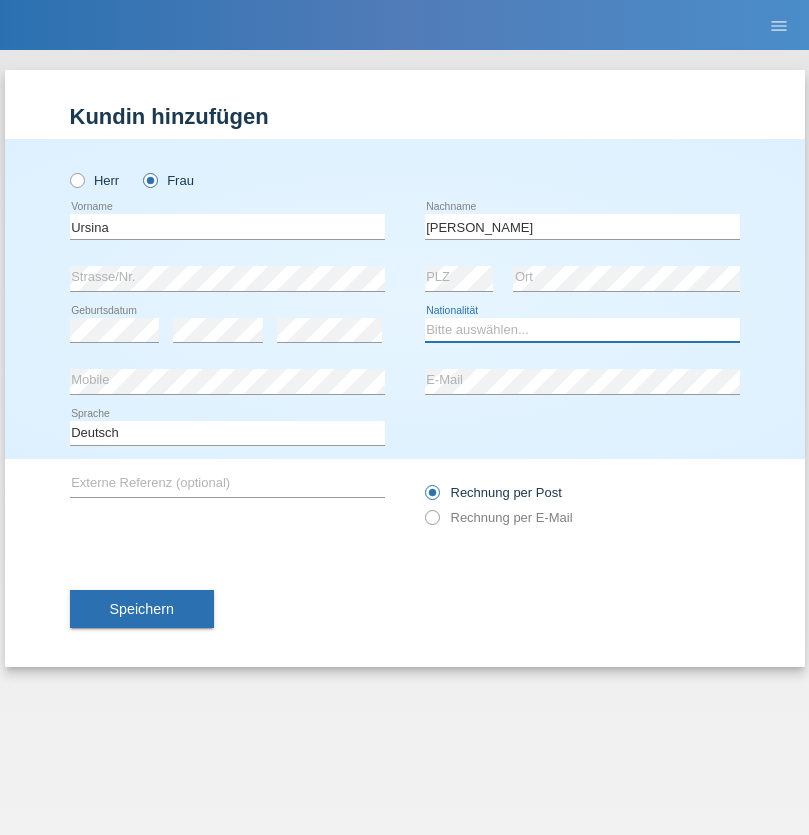 select on "CH" 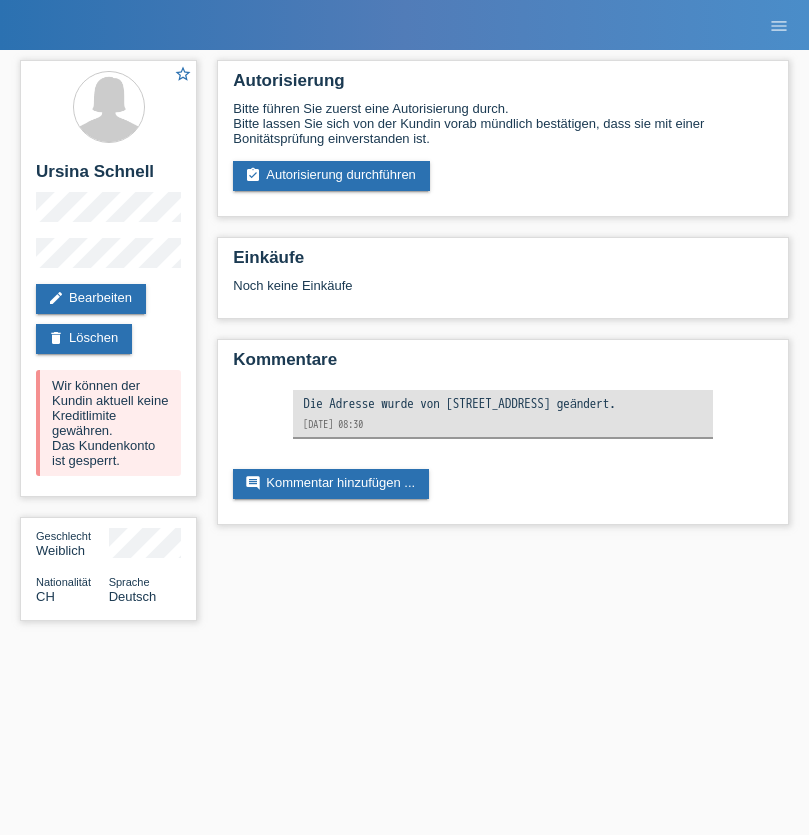 scroll, scrollTop: 0, scrollLeft: 0, axis: both 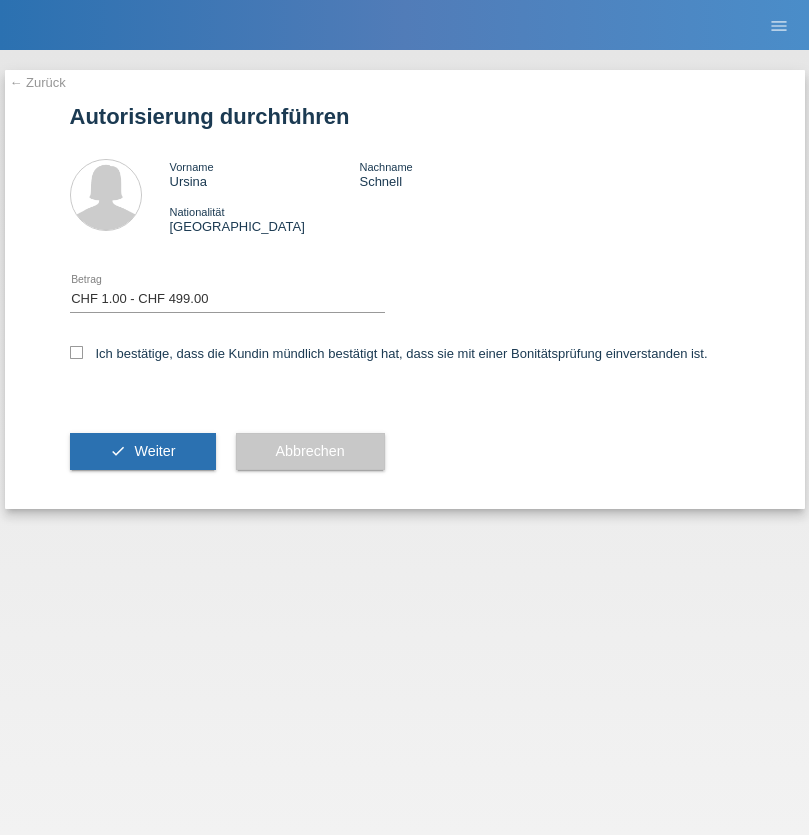 select on "1" 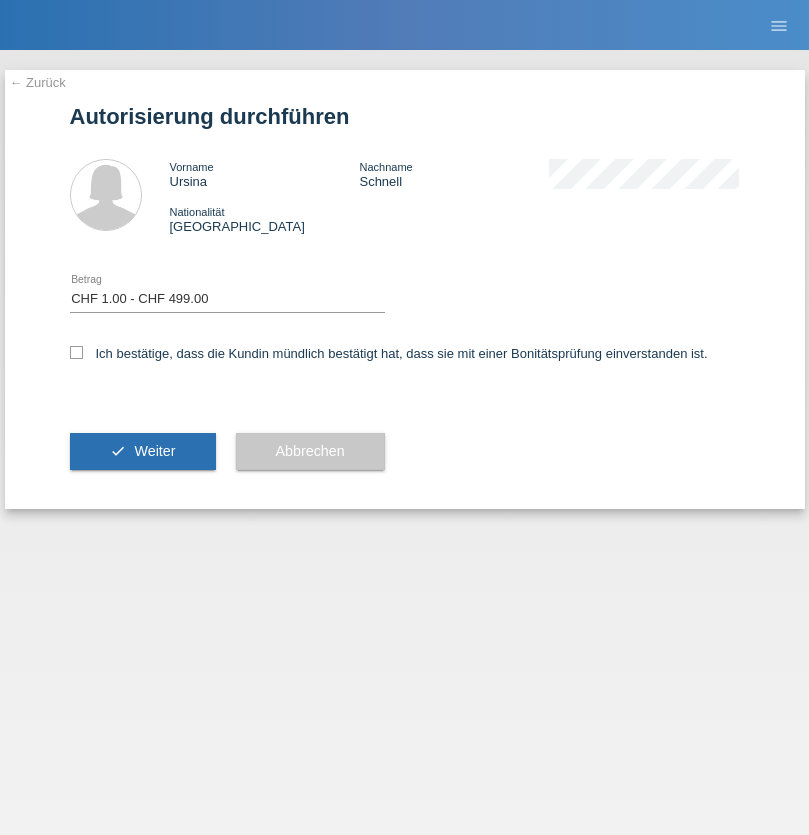 scroll, scrollTop: 0, scrollLeft: 0, axis: both 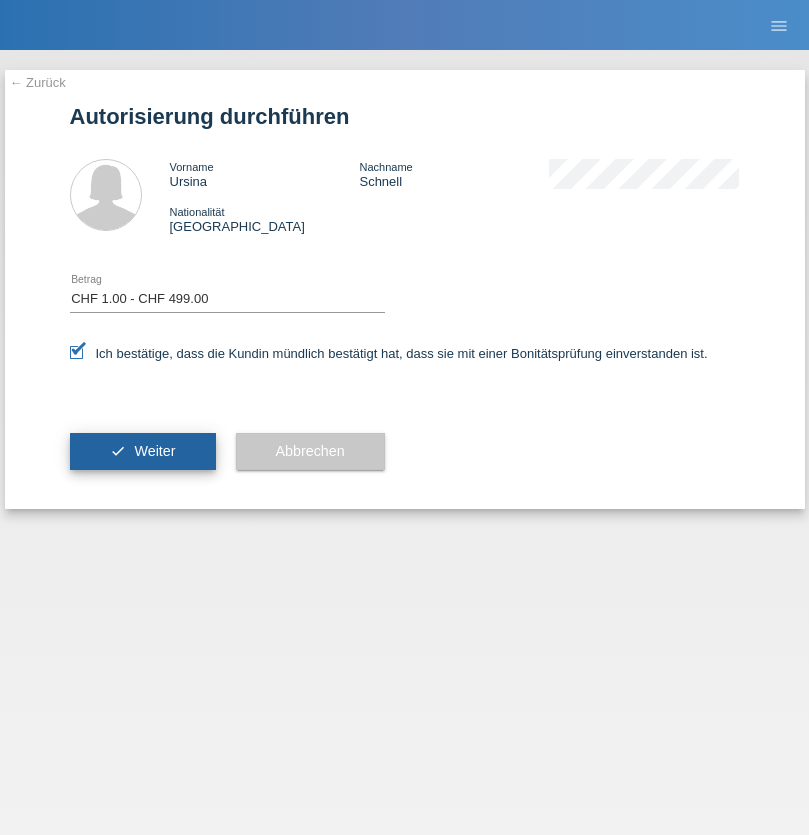 click on "Weiter" at bounding box center (154, 451) 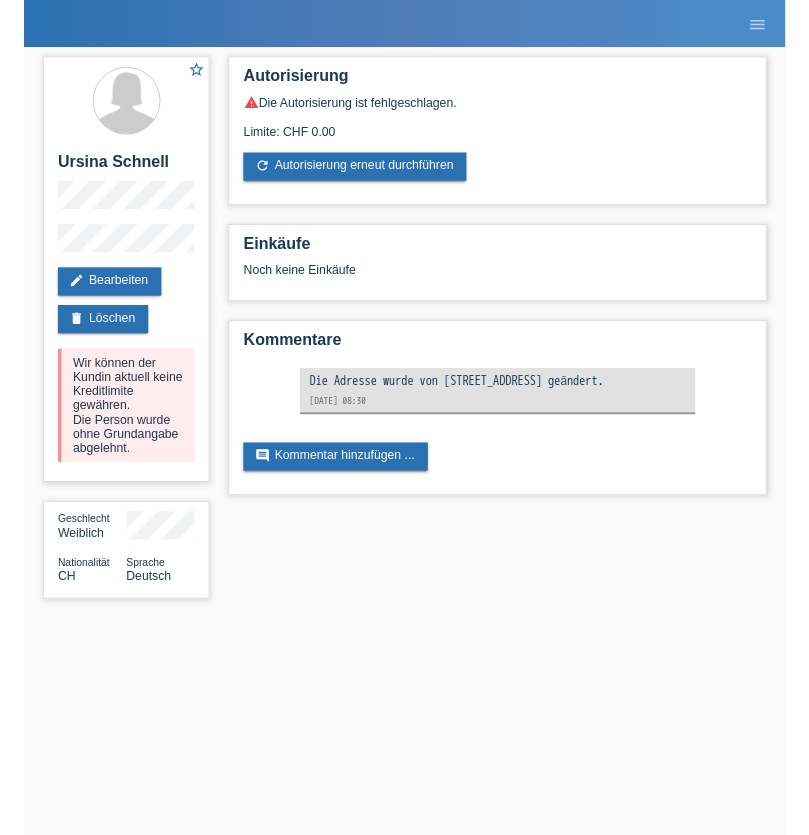 scroll, scrollTop: 0, scrollLeft: 0, axis: both 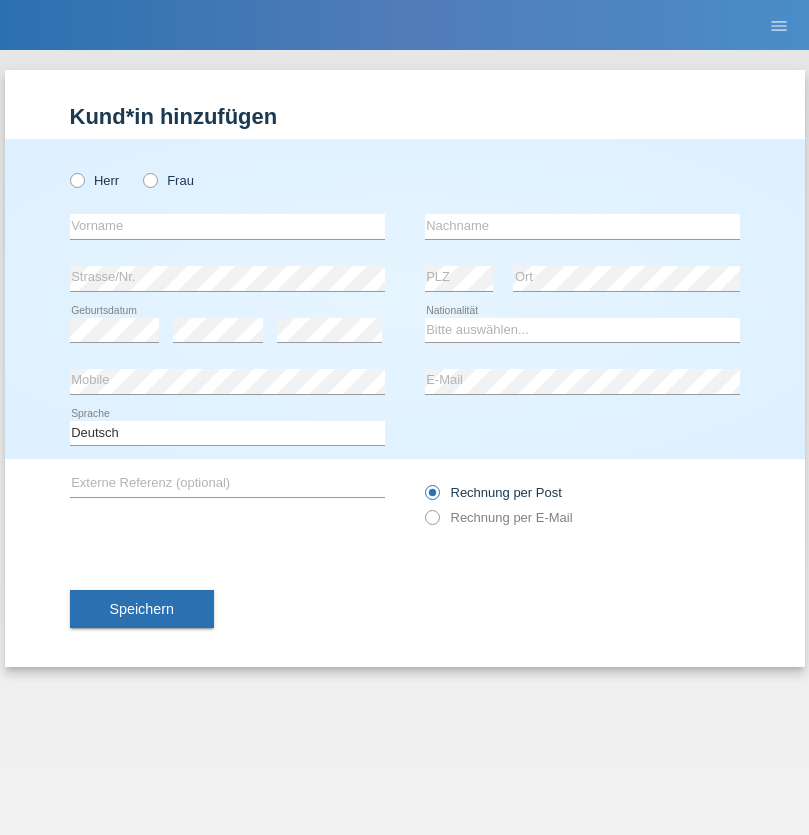 radio on "true" 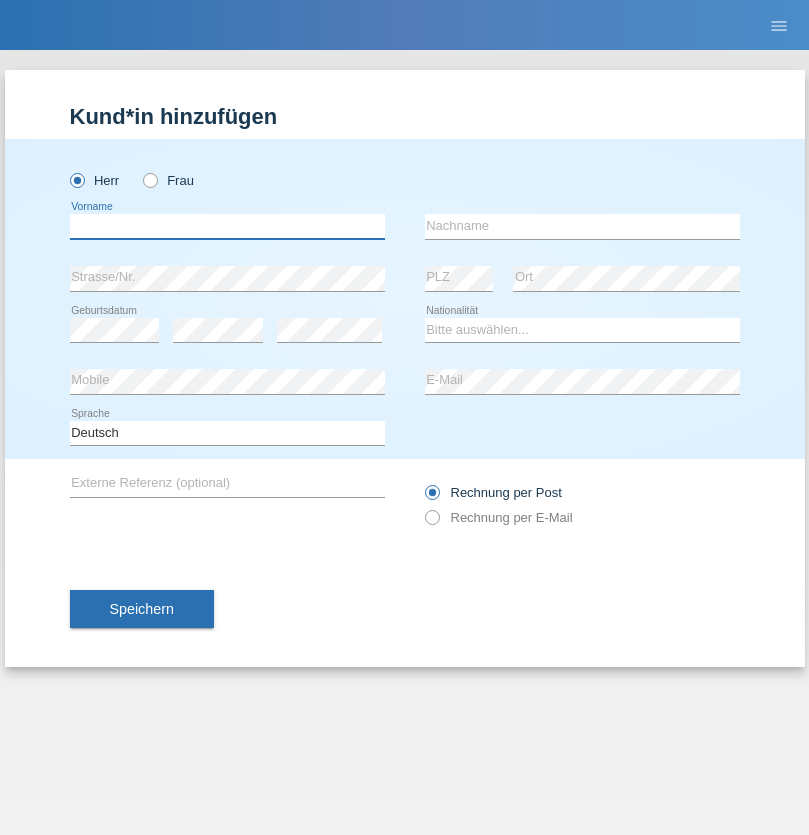 click at bounding box center [227, 226] 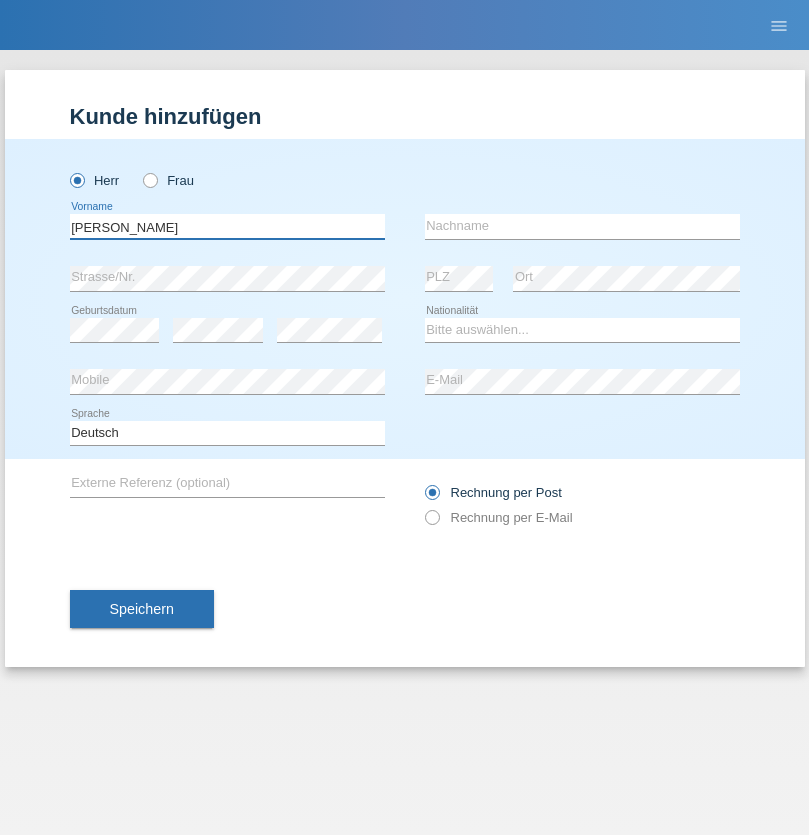 type on "Thomas Fabian" 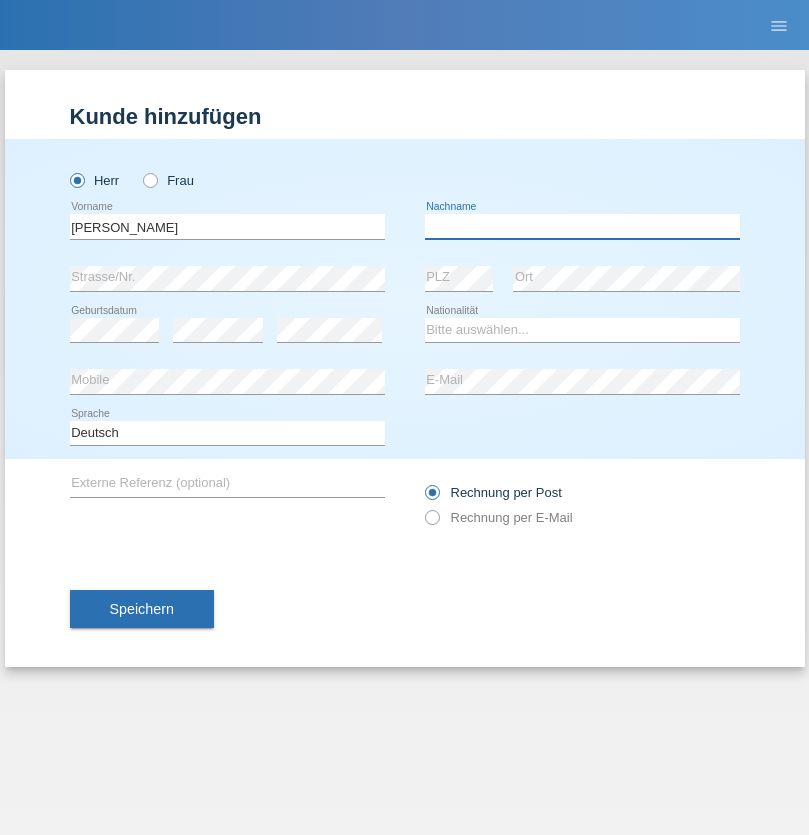 click at bounding box center (582, 226) 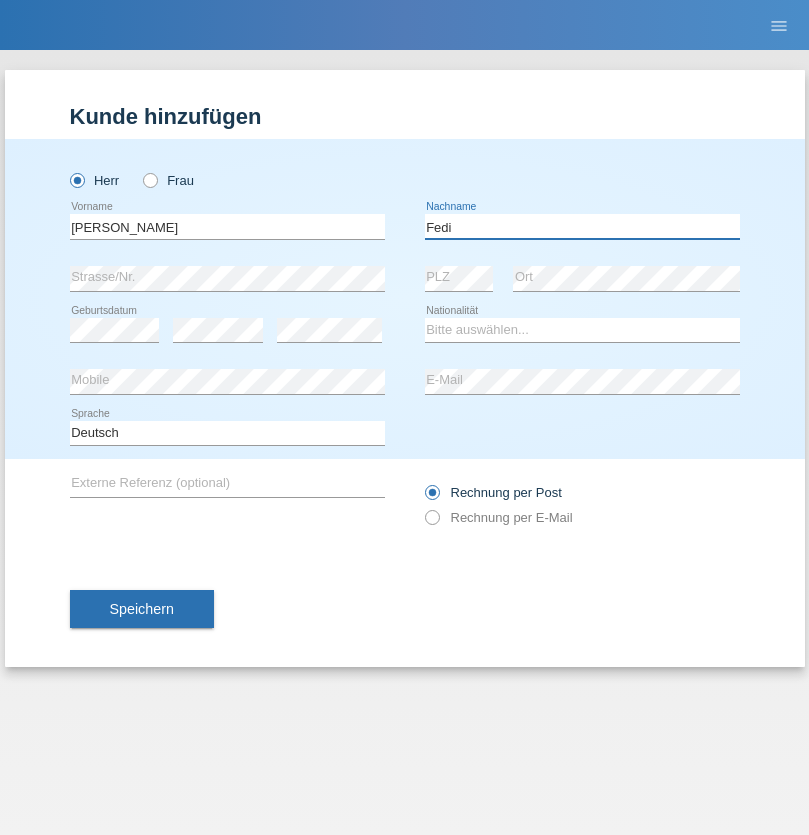 type on "Fedi" 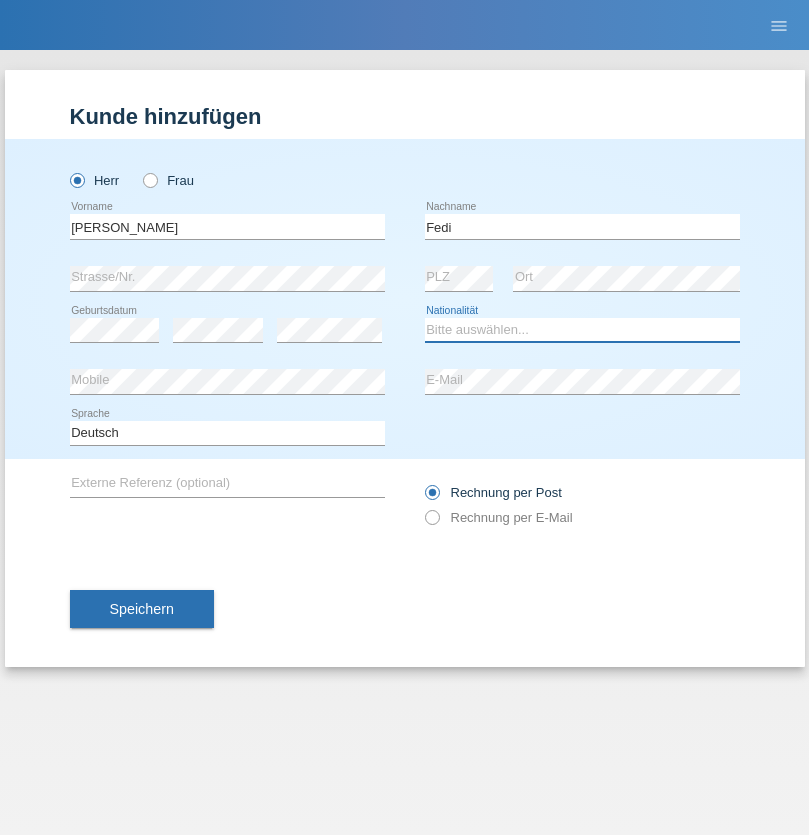 select on "CH" 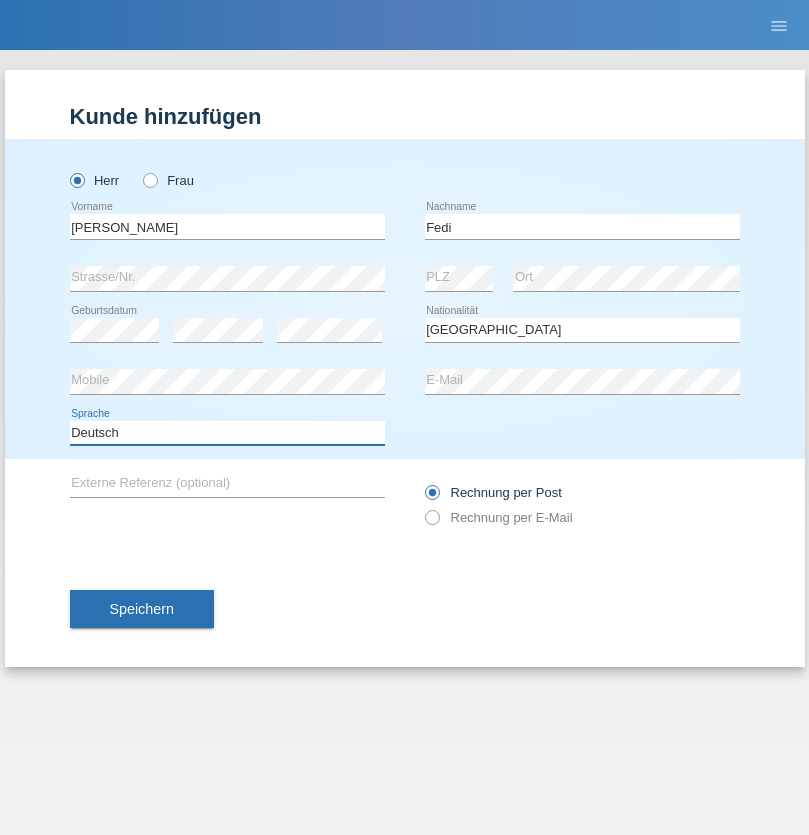 select on "en" 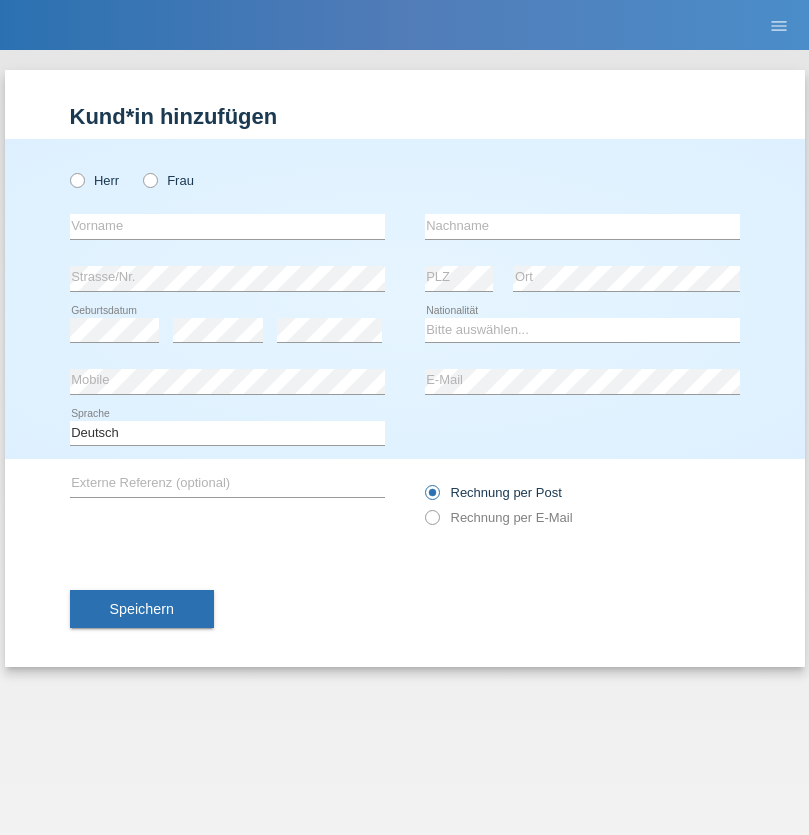 scroll, scrollTop: 0, scrollLeft: 0, axis: both 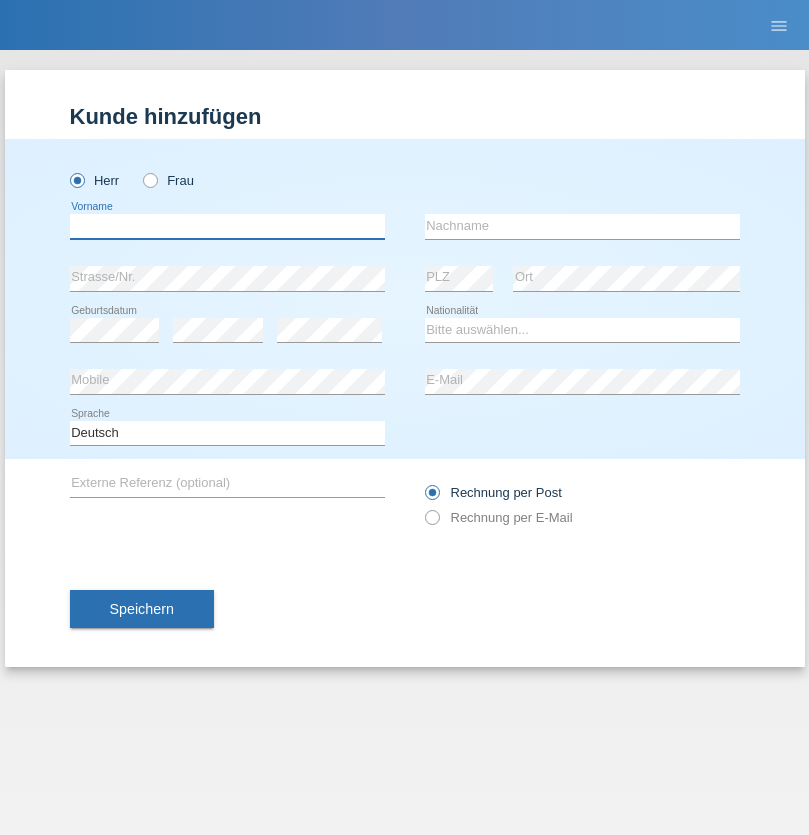 click at bounding box center (227, 226) 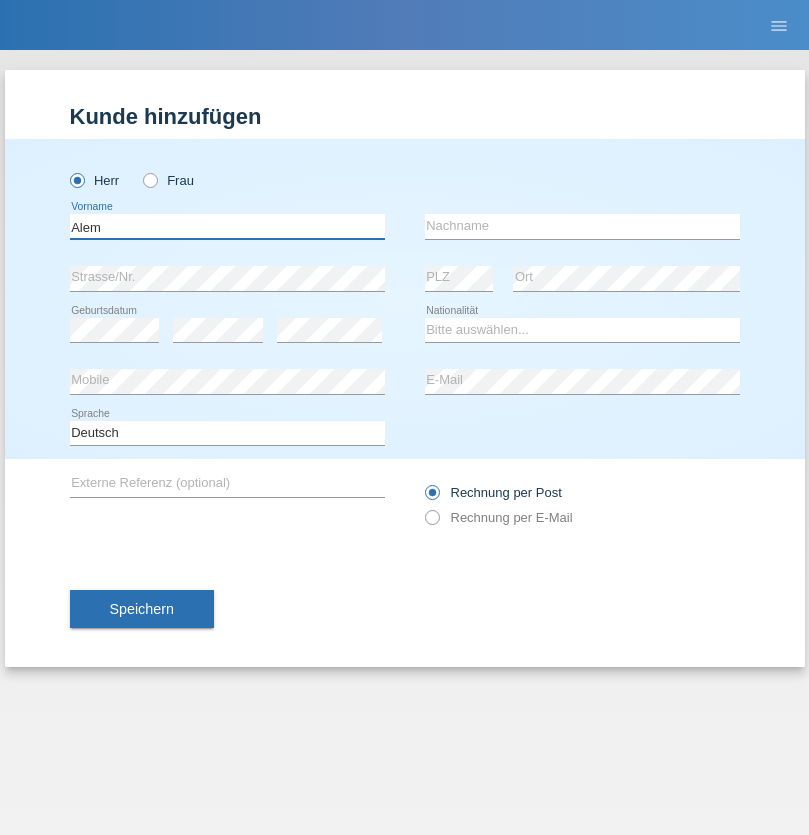 type on "Alem" 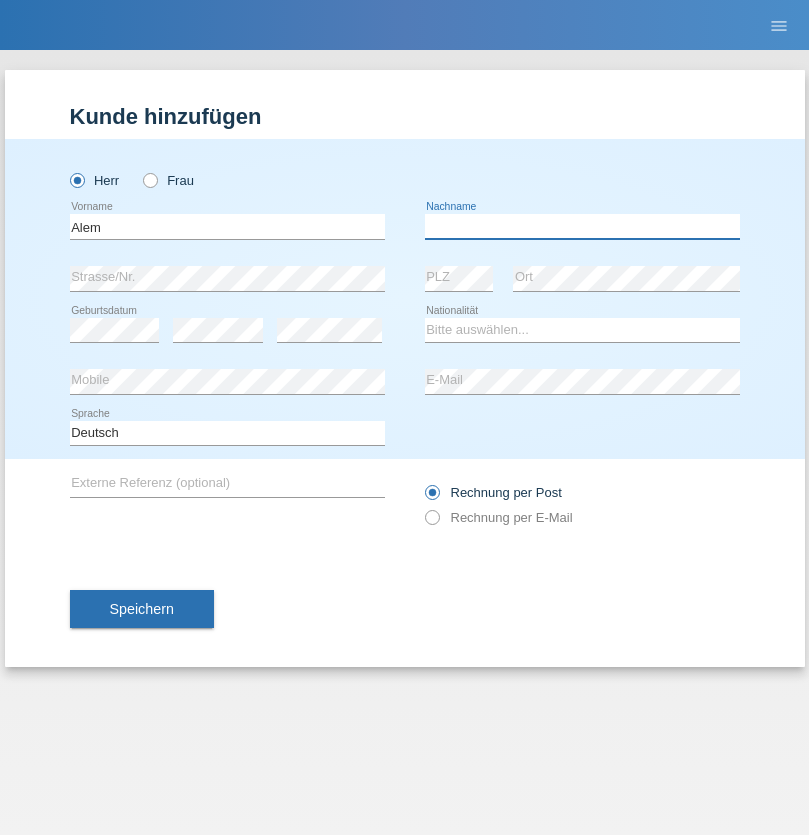click at bounding box center (582, 226) 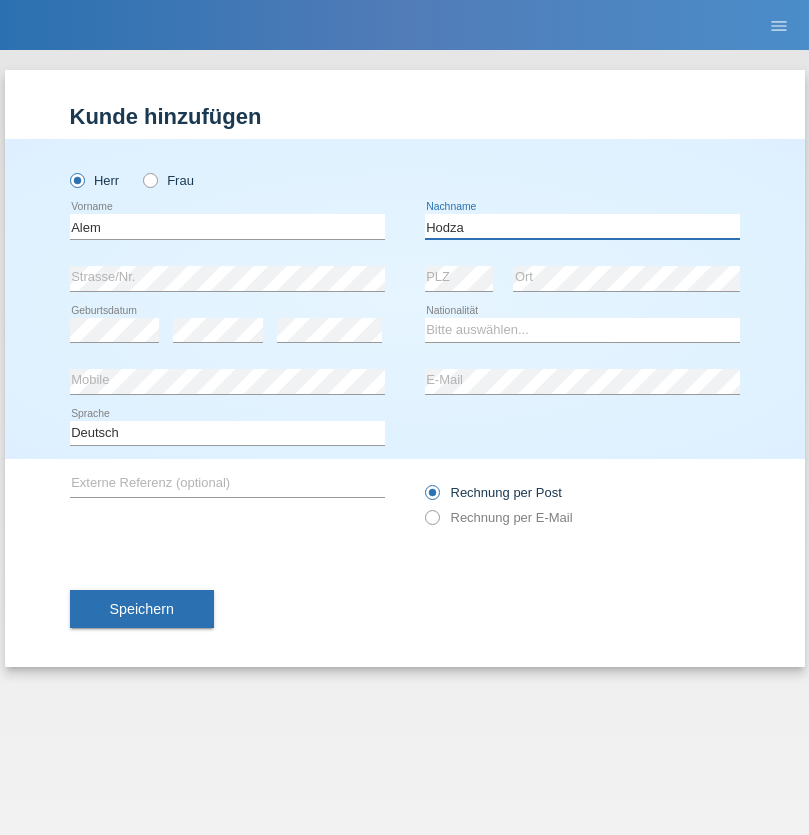 type on "Hodza" 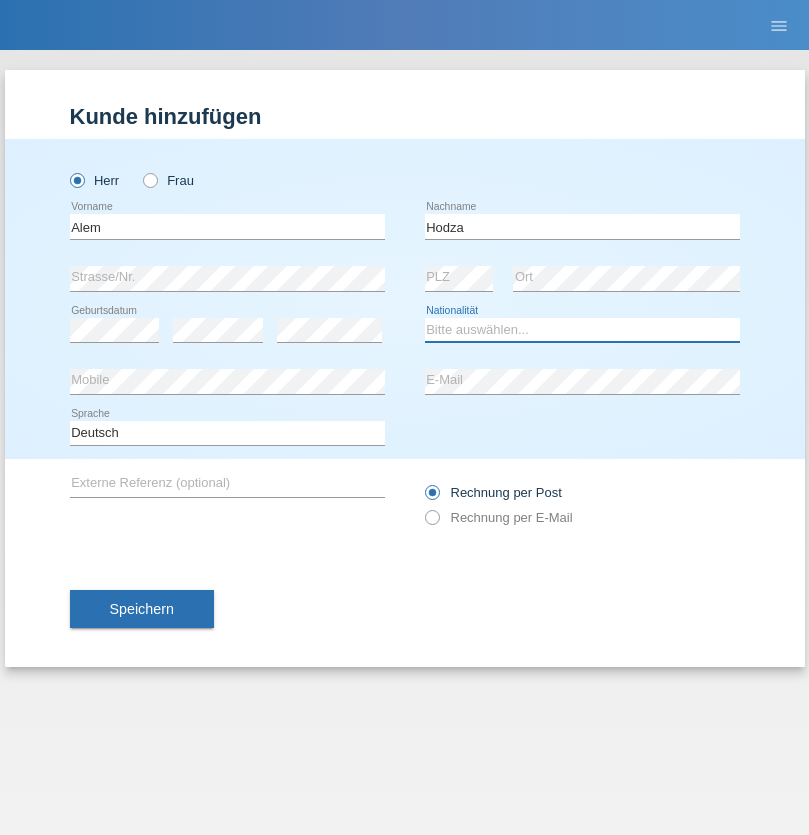 select on "HR" 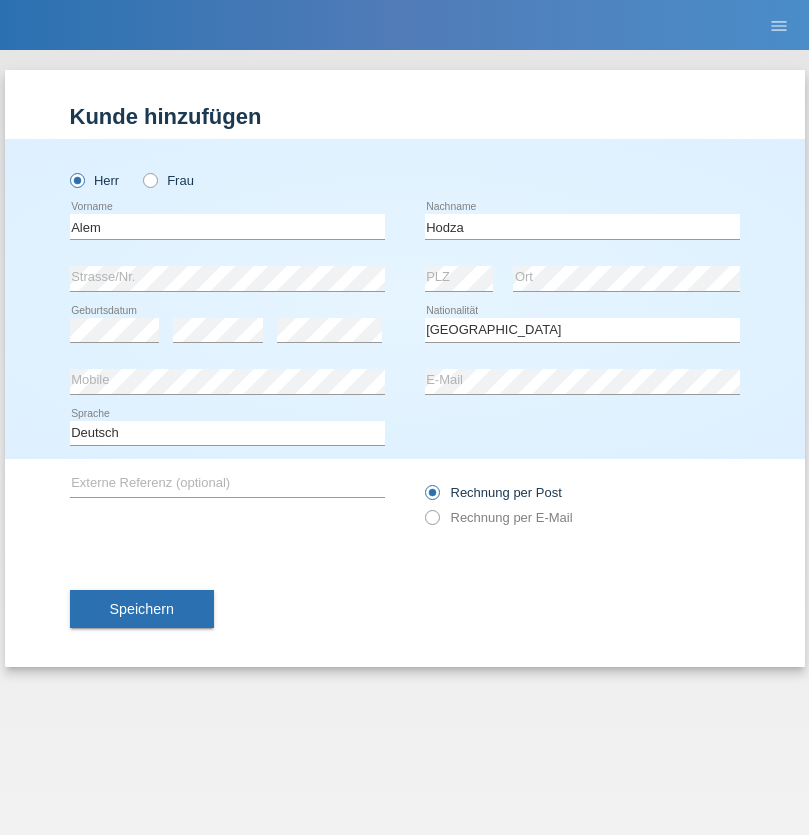 select on "C" 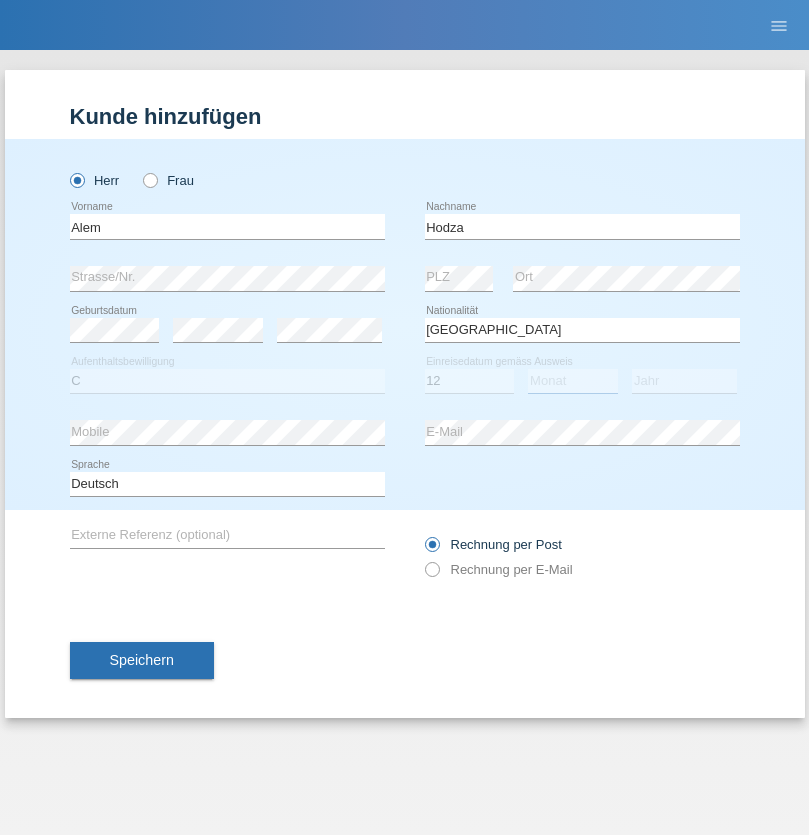 select on "09" 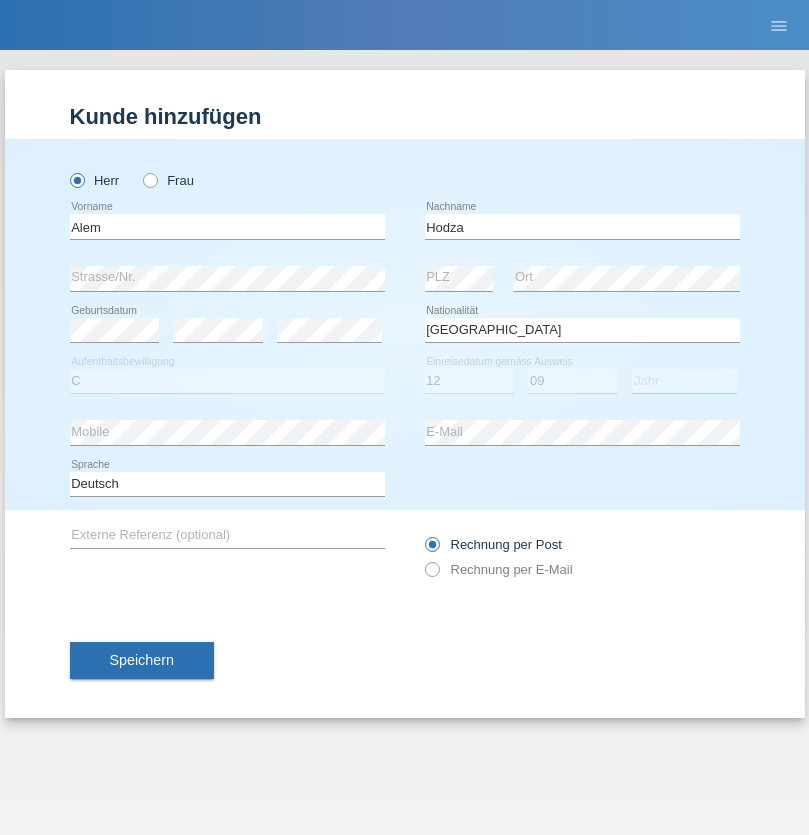 select on "2021" 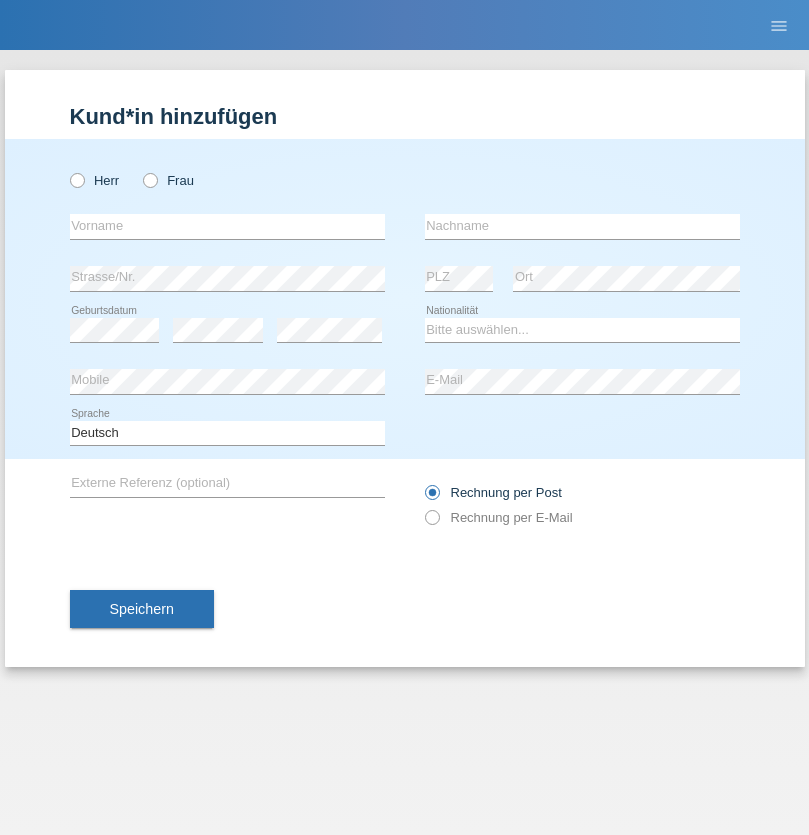 scroll, scrollTop: 0, scrollLeft: 0, axis: both 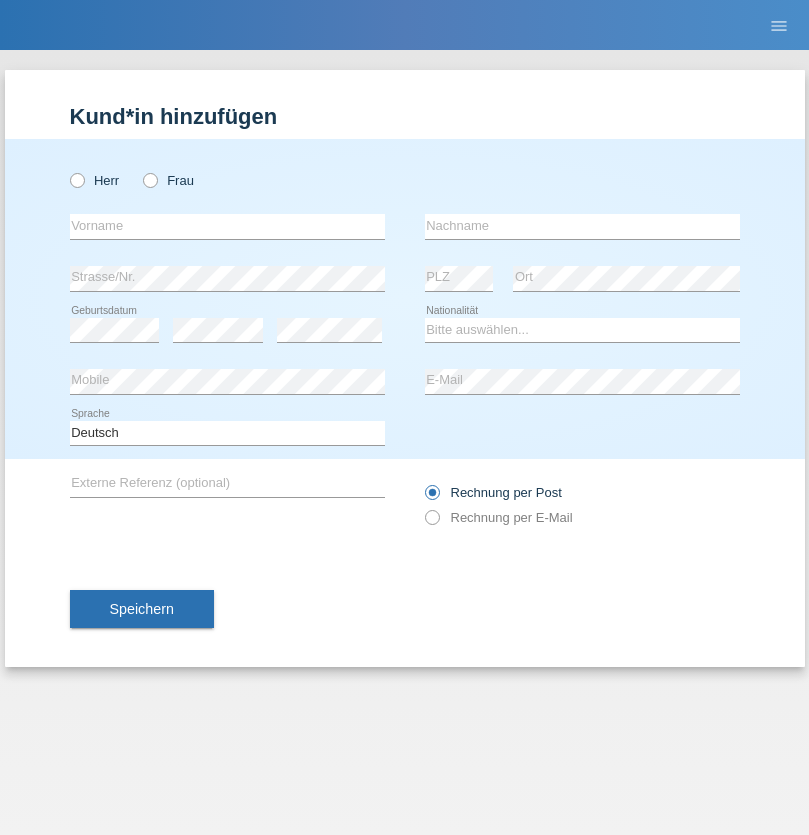 radio on "true" 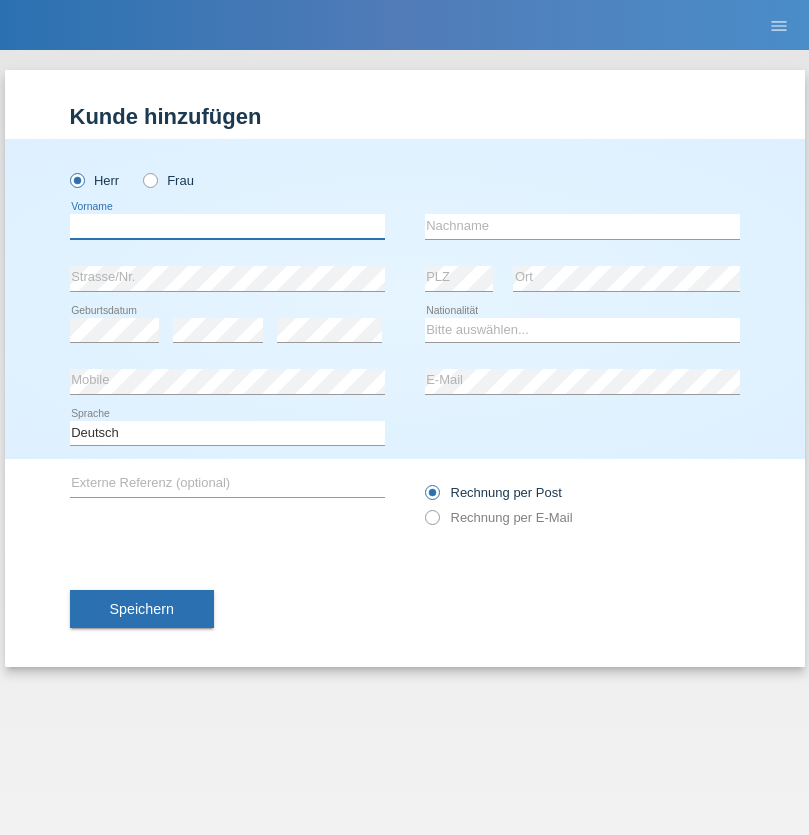 click at bounding box center (227, 226) 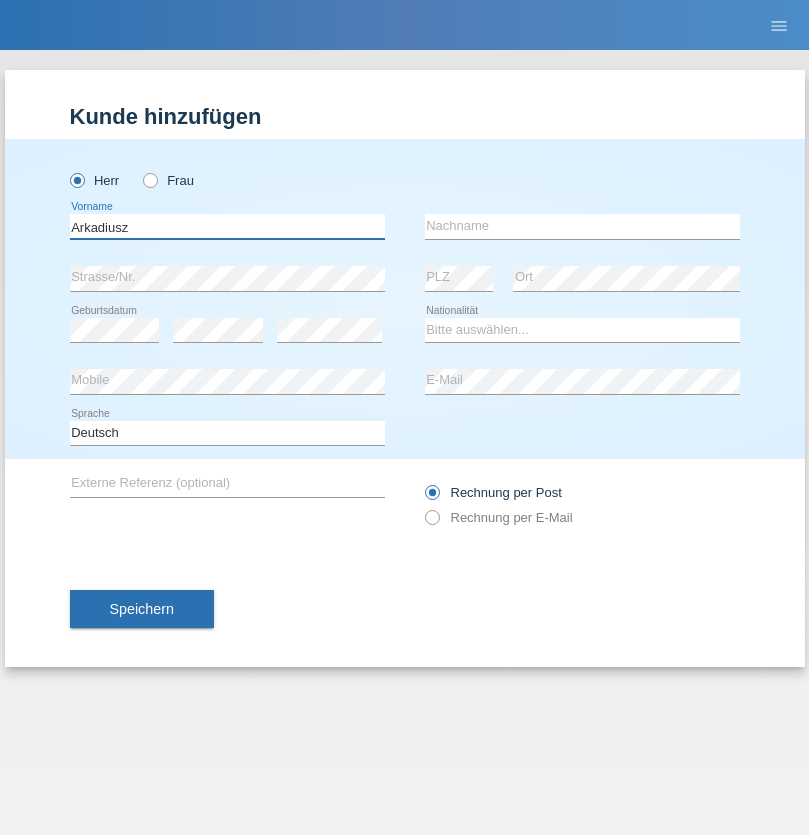 type on "Arkadiusz" 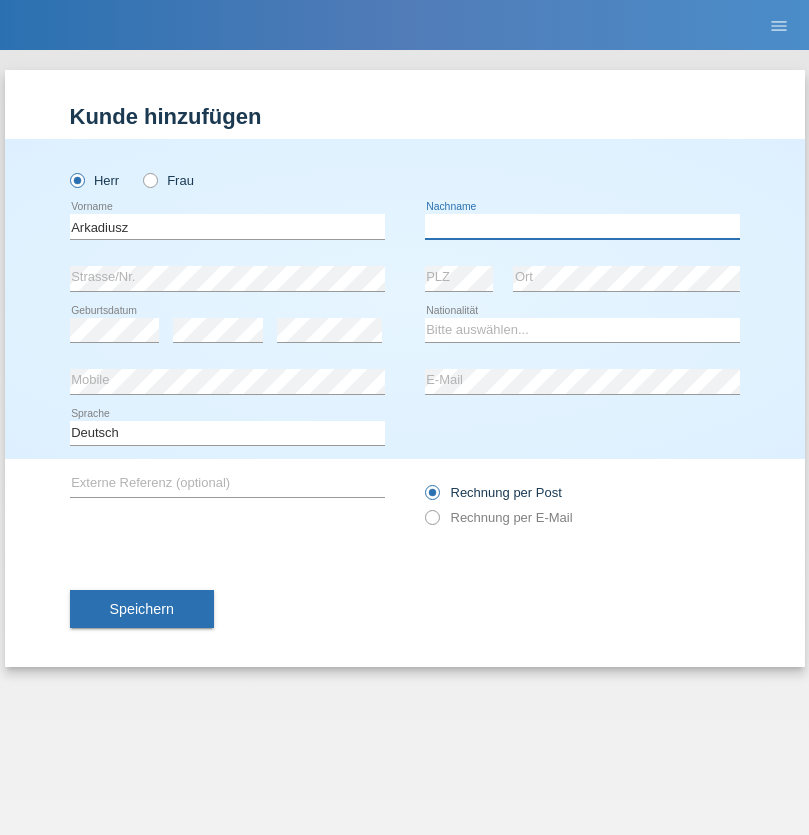 click at bounding box center (582, 226) 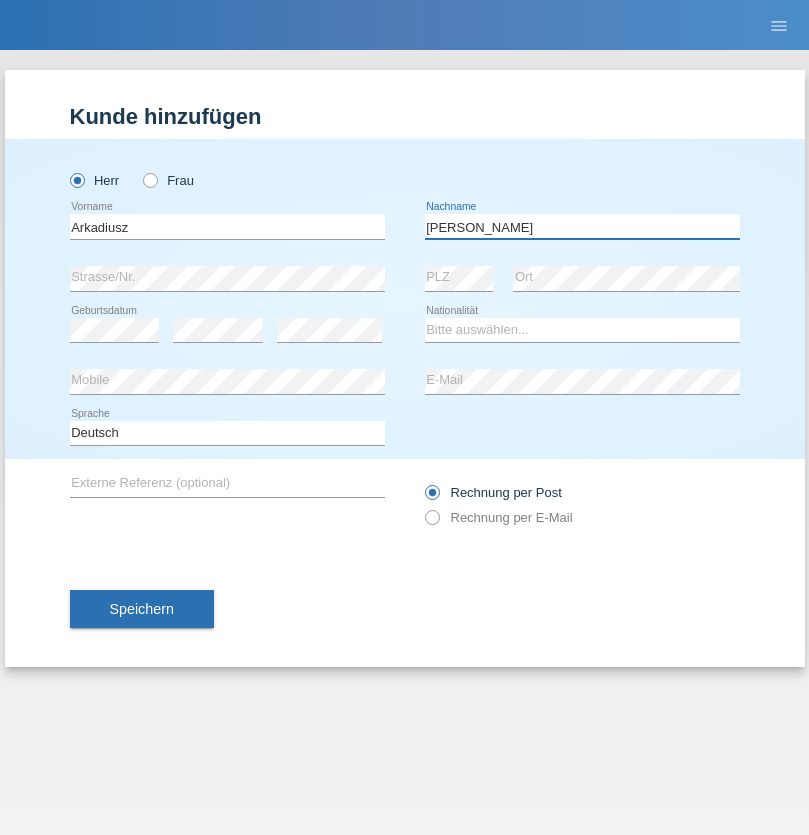 type on "[PERSON_NAME]" 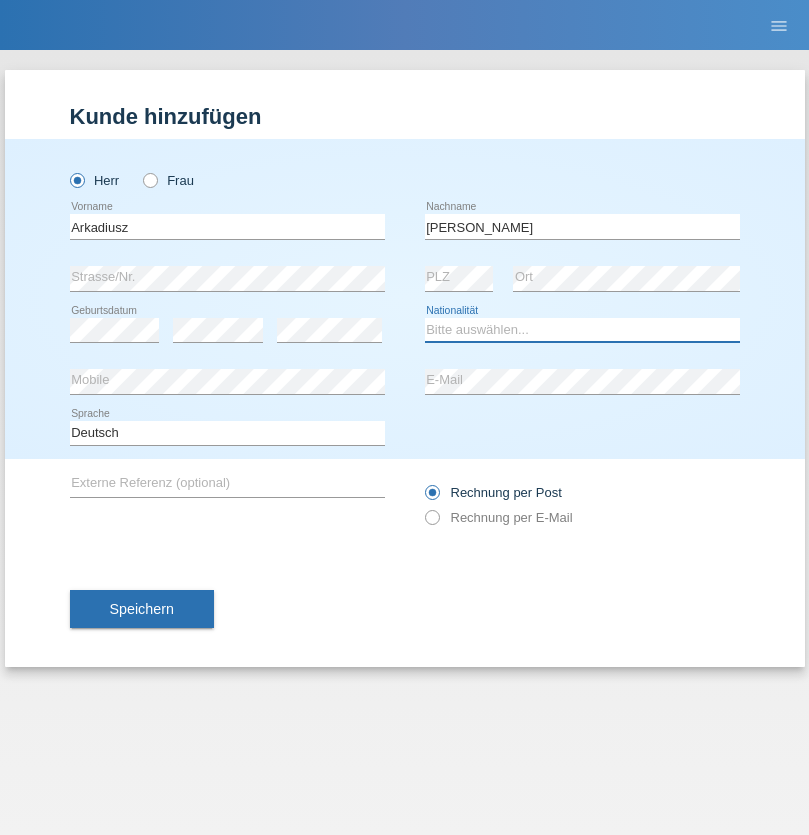 select on "PL" 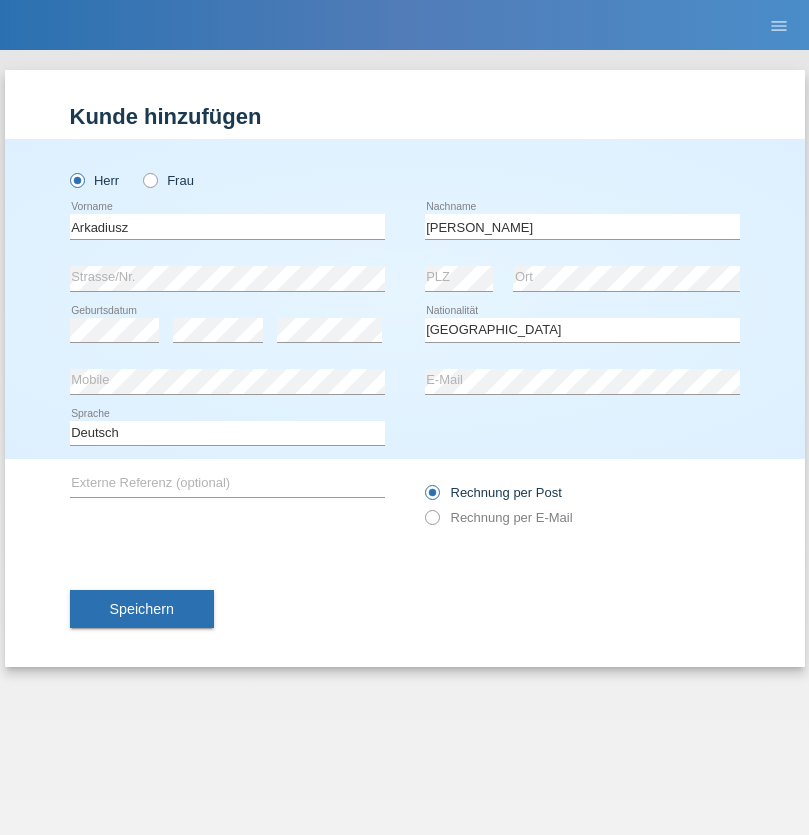 select on "C" 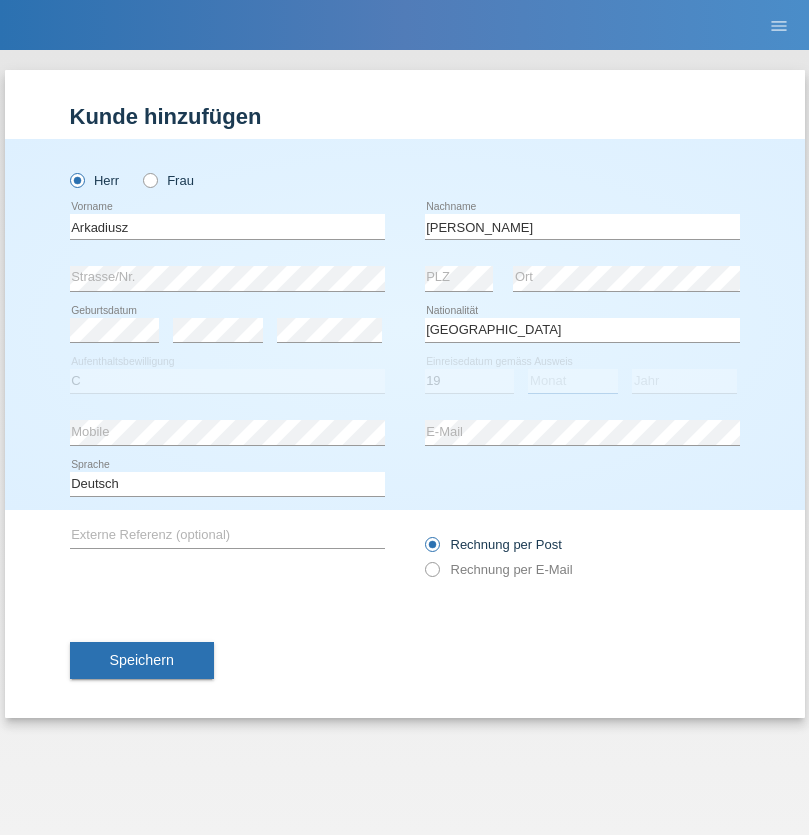 select on "08" 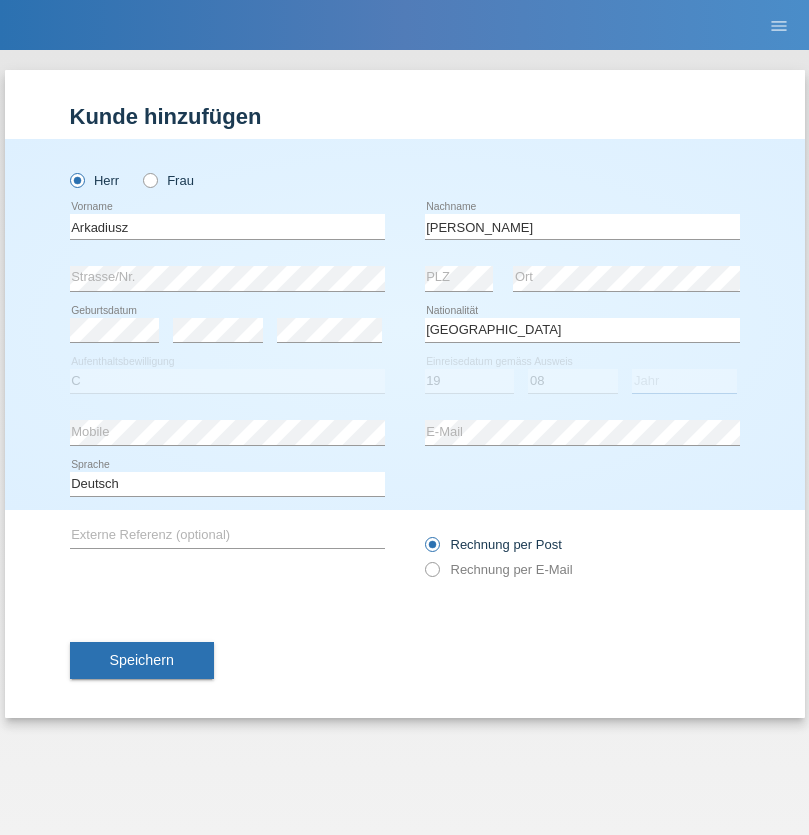select on "2017" 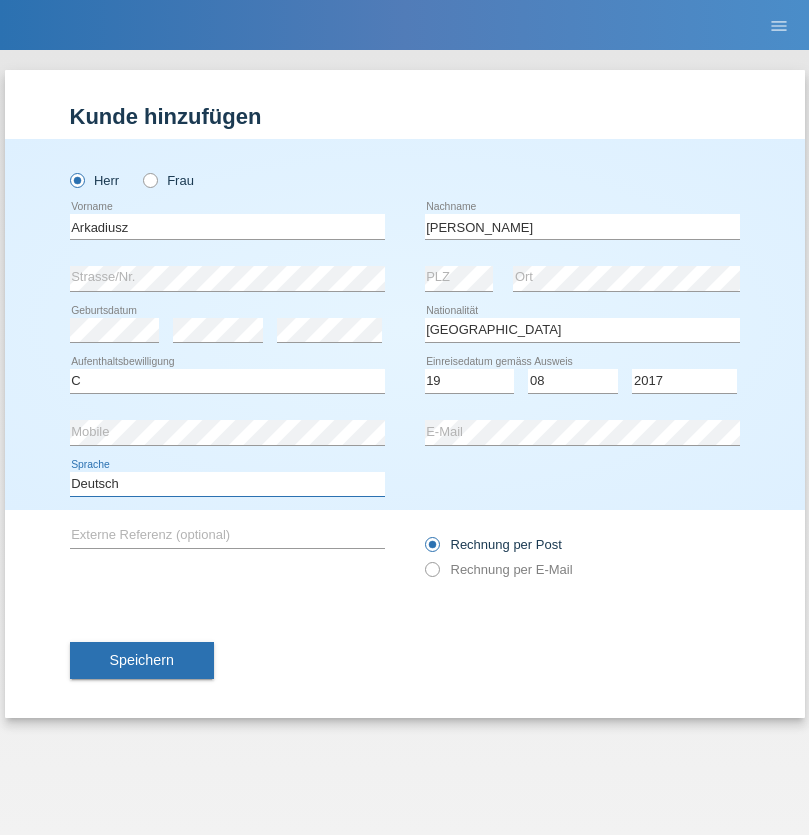 select on "en" 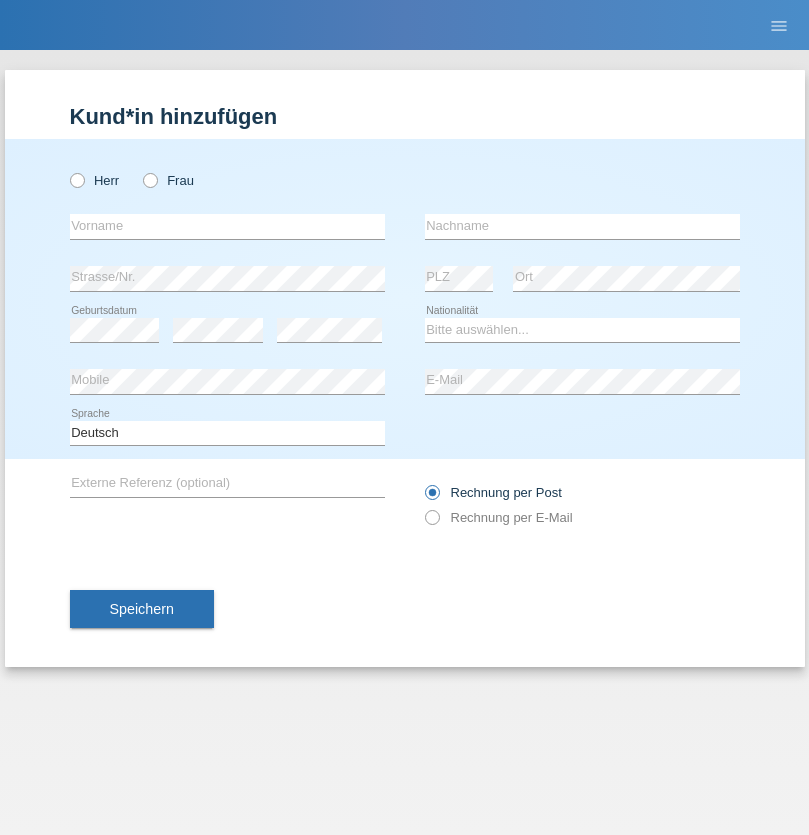 scroll, scrollTop: 0, scrollLeft: 0, axis: both 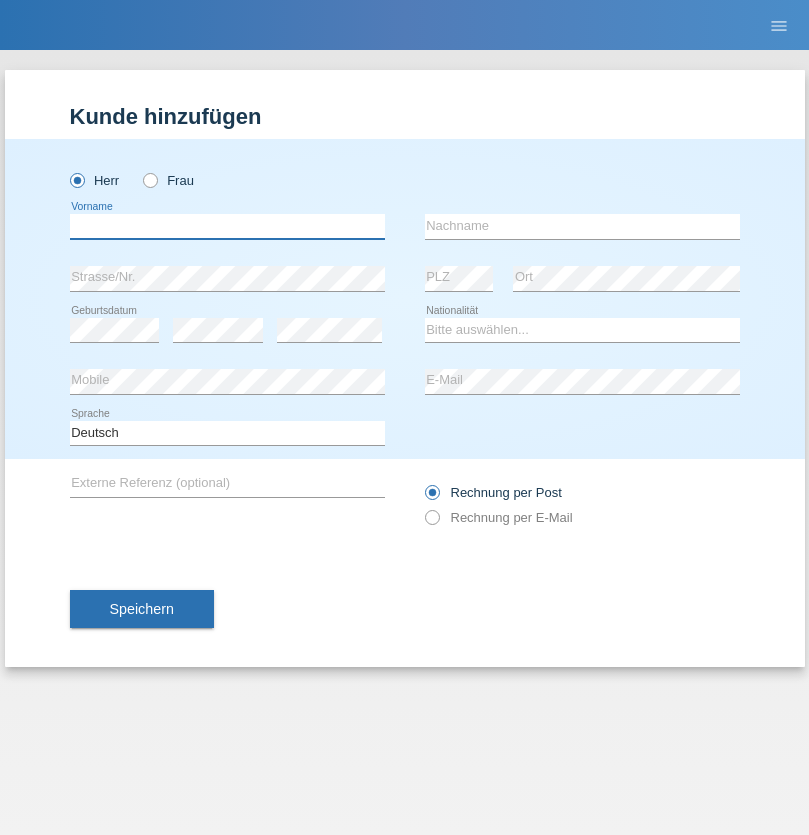 click at bounding box center [227, 226] 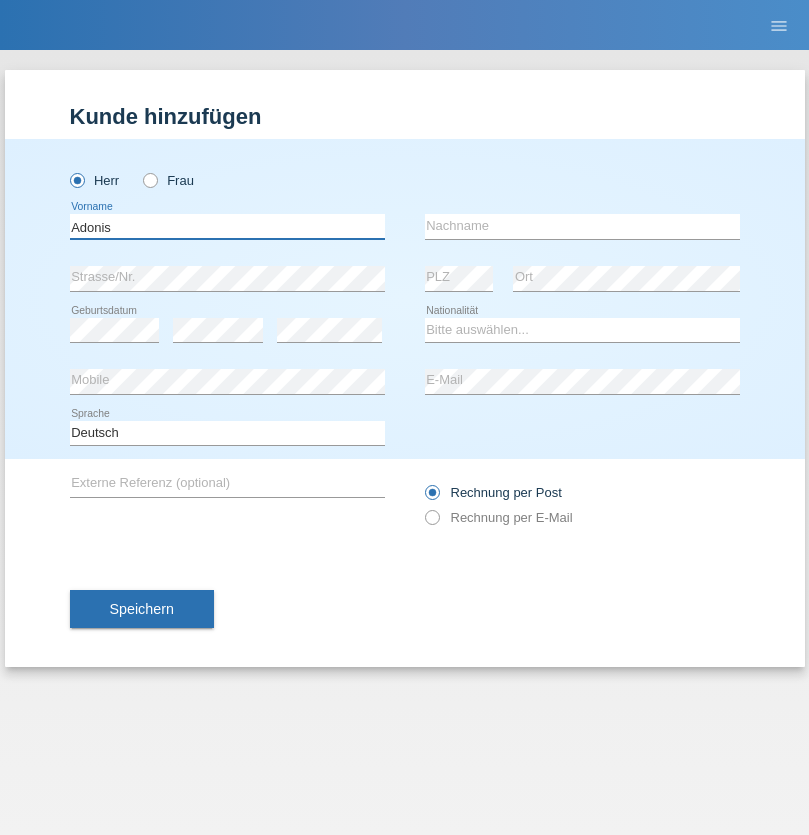 type on "Adonis" 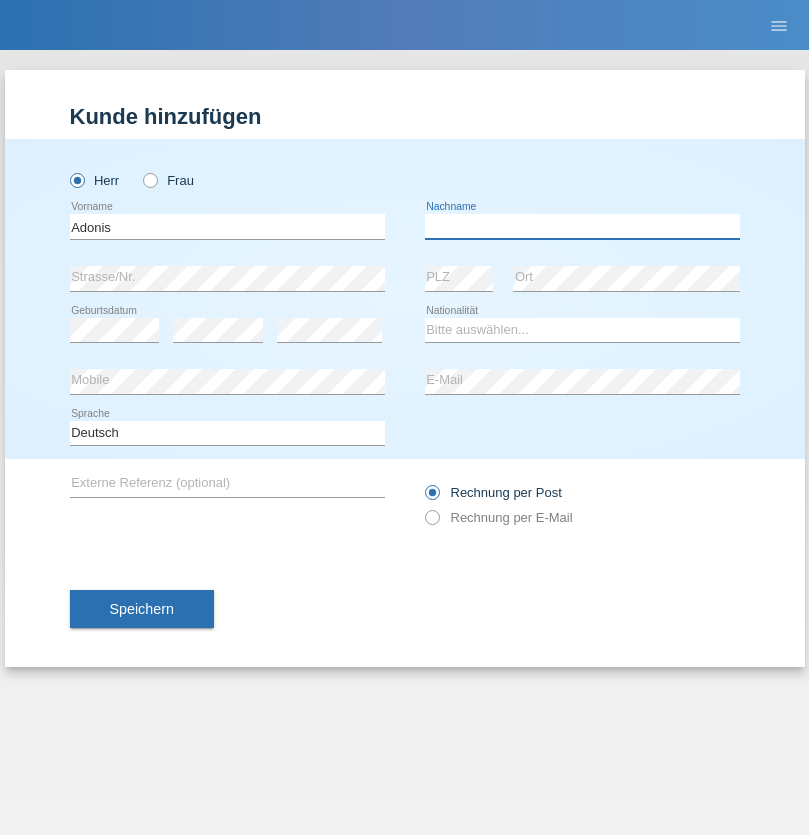 click at bounding box center (582, 226) 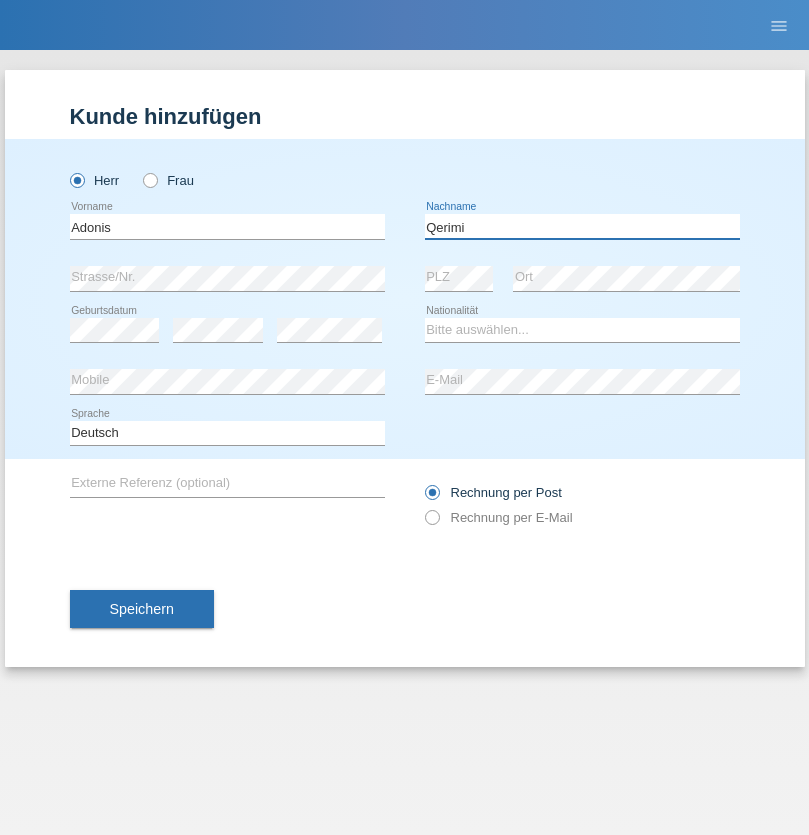 type on "Qerimi" 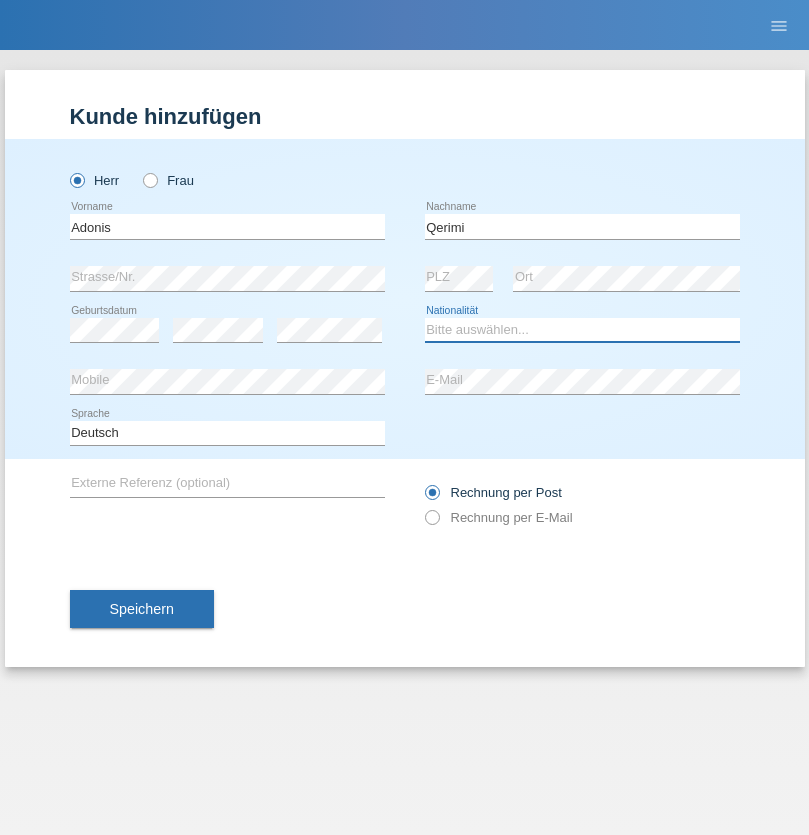 select on "XK" 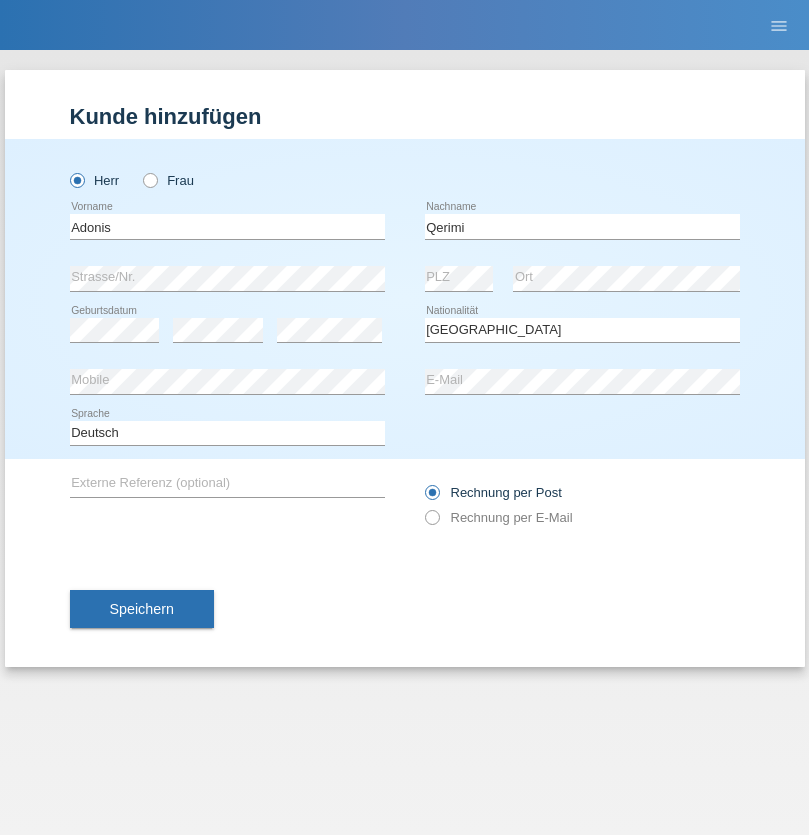 select on "C" 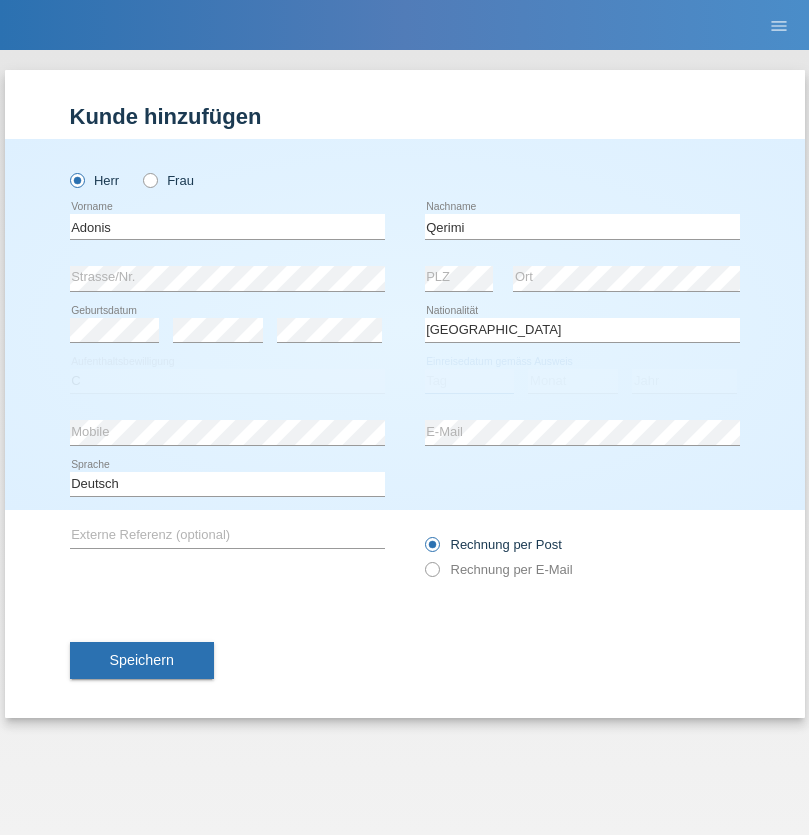 select on "12" 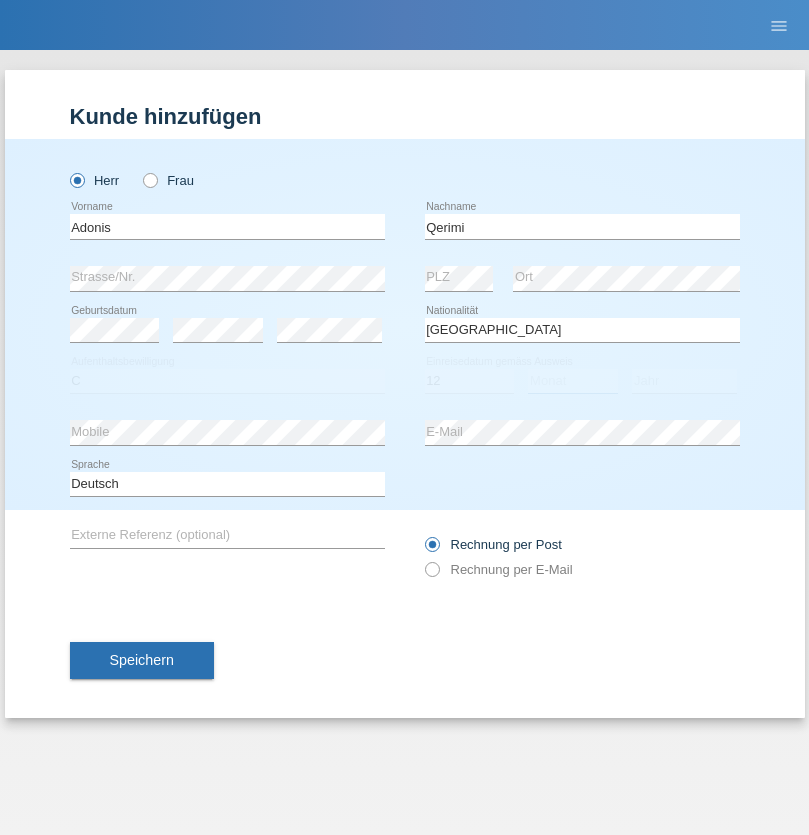 select on "07" 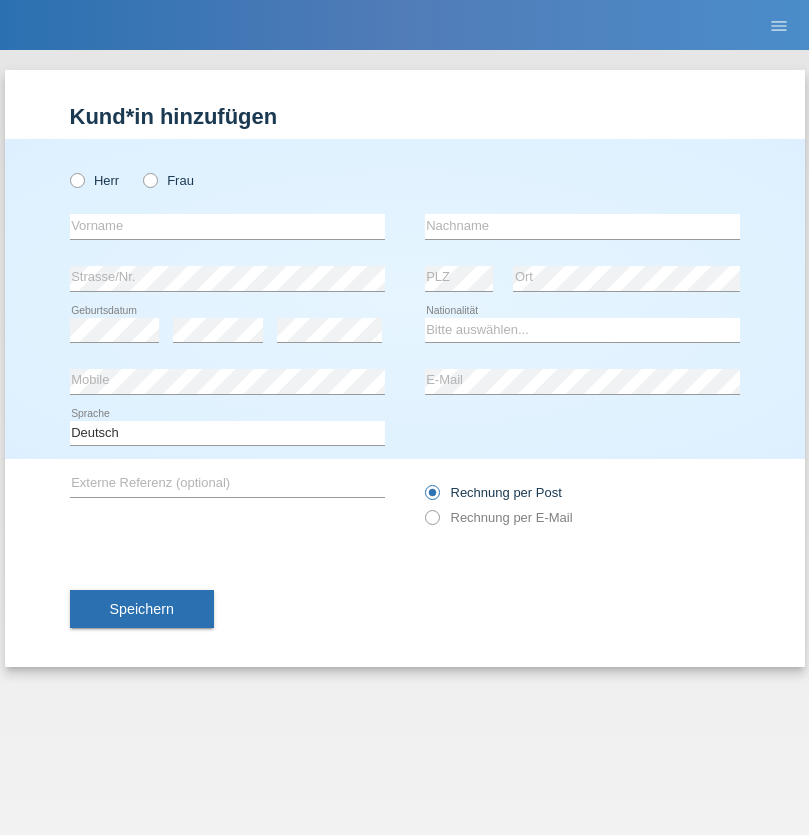 scroll, scrollTop: 0, scrollLeft: 0, axis: both 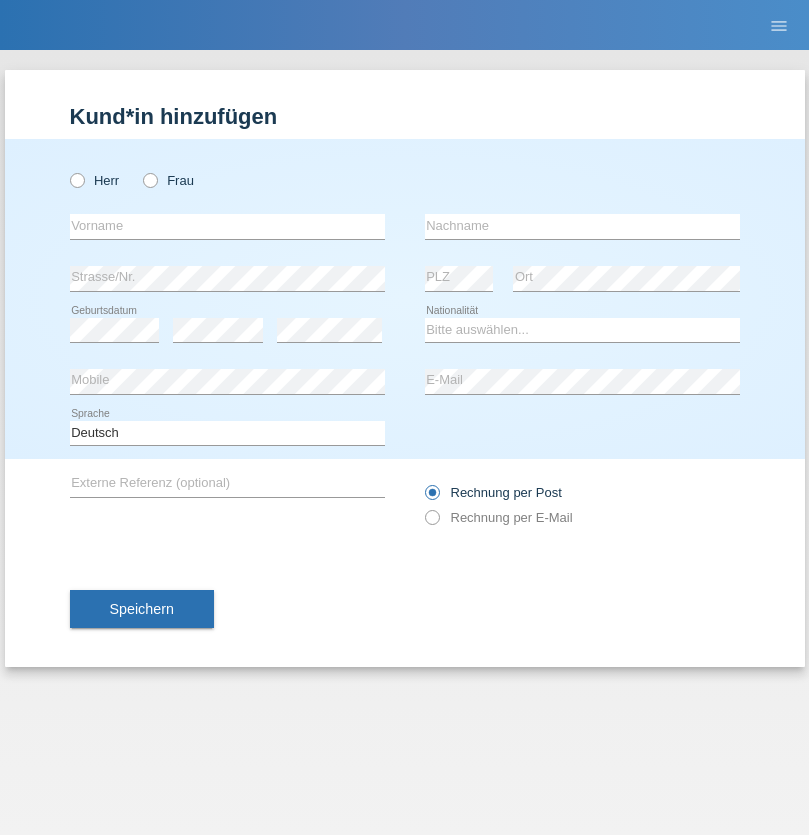 radio on "true" 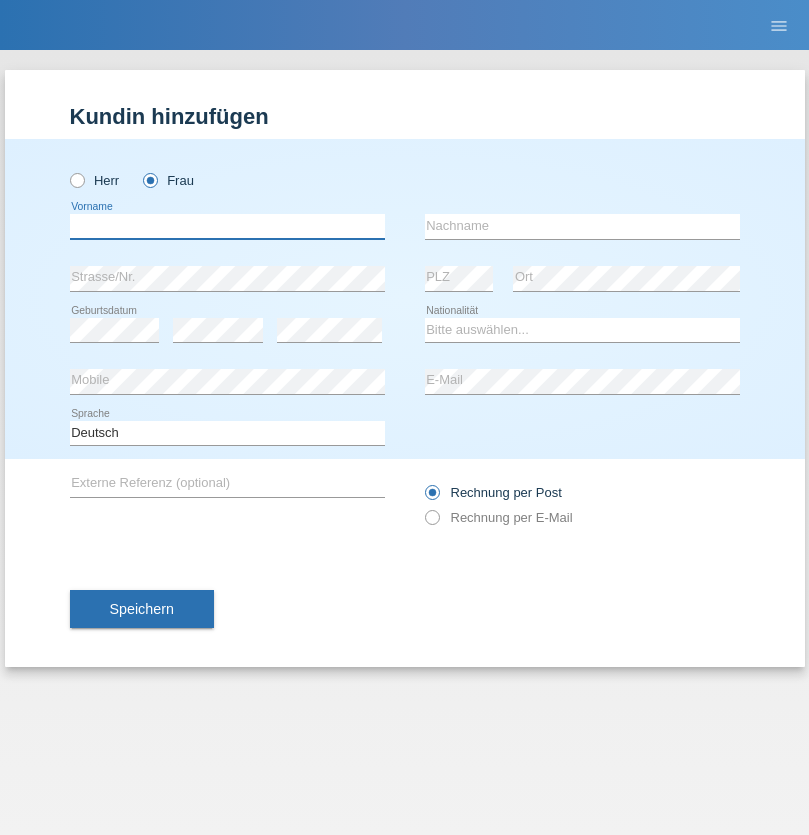 click at bounding box center [227, 226] 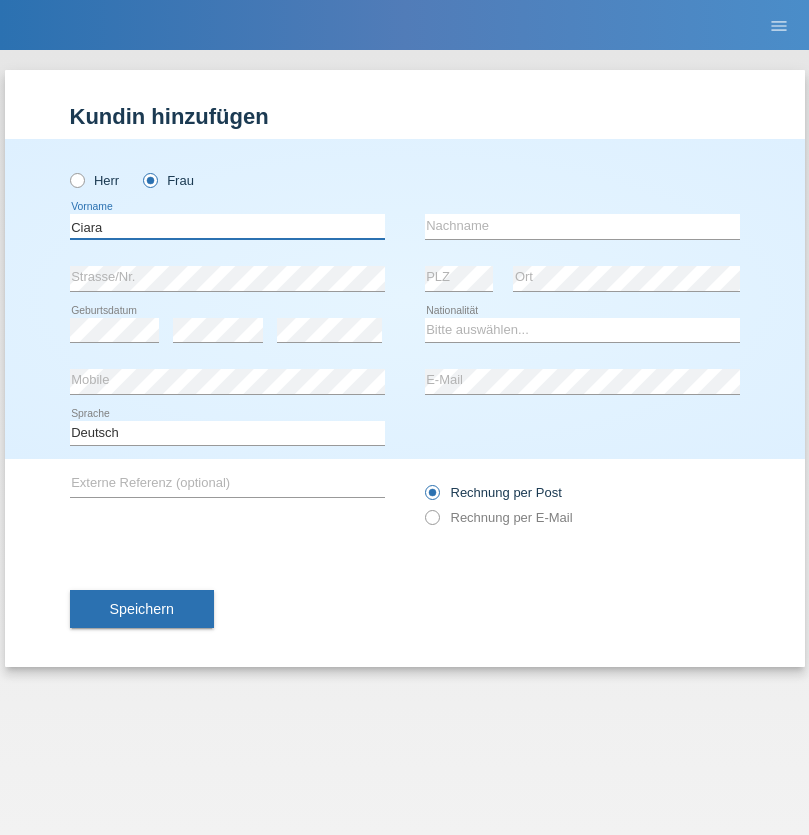 type on "Ciara" 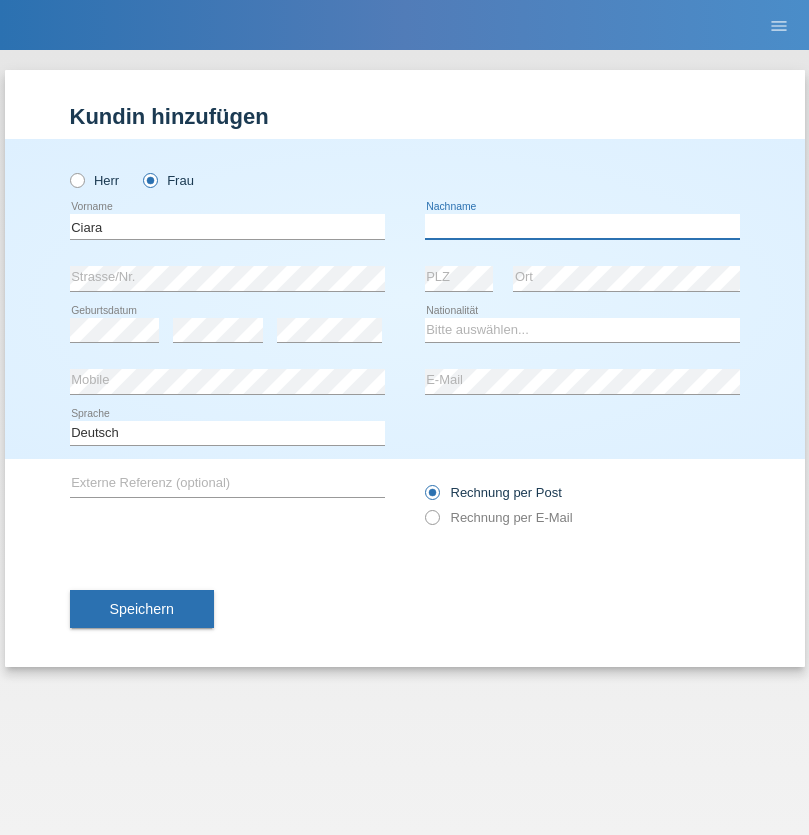 click at bounding box center (582, 226) 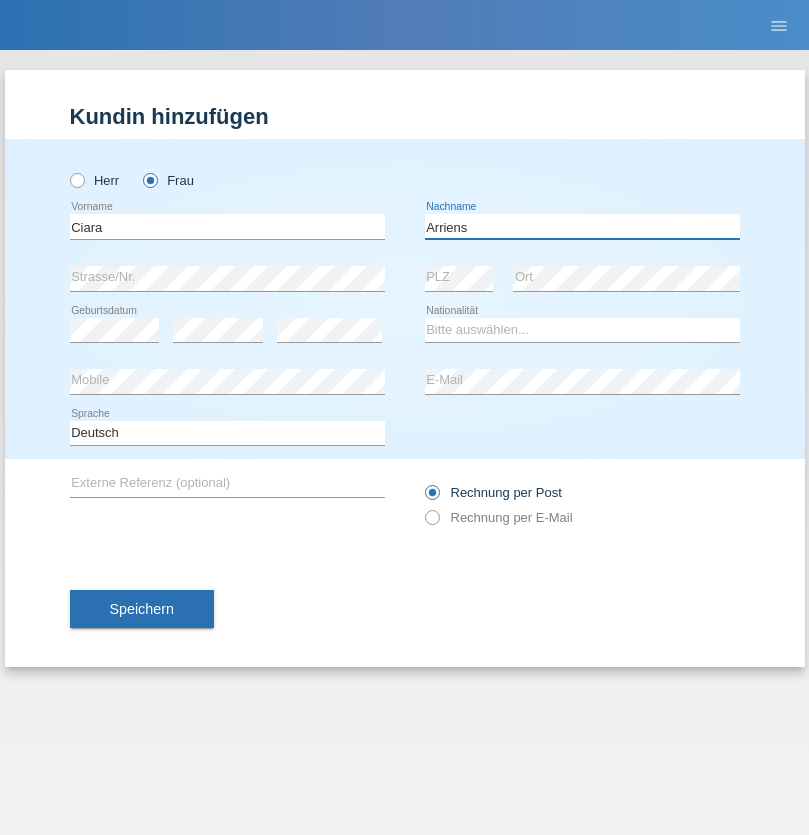 type on "Arriens" 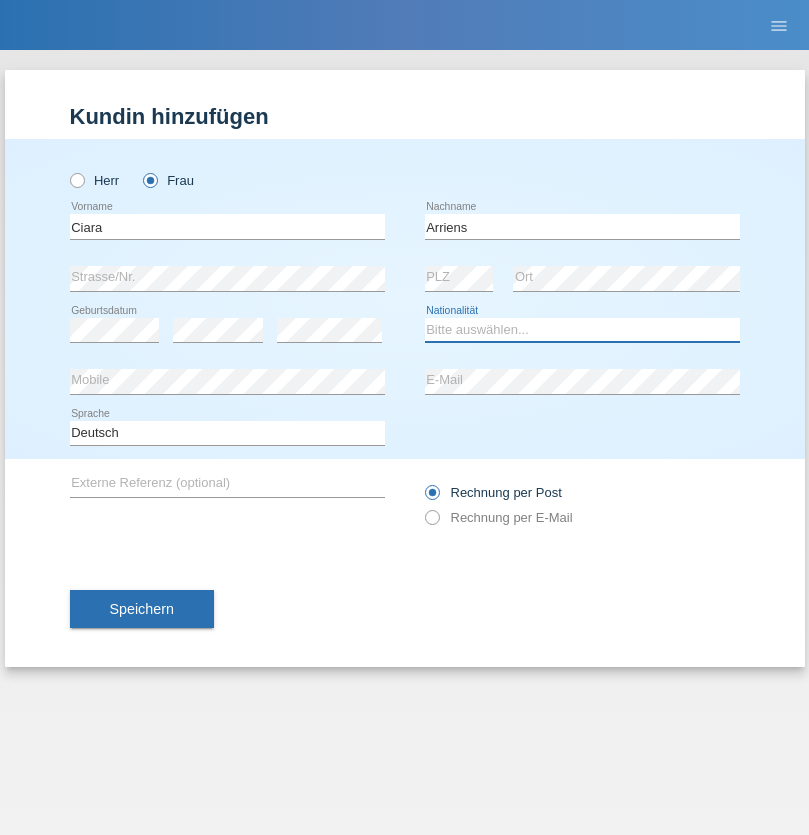 select on "CH" 